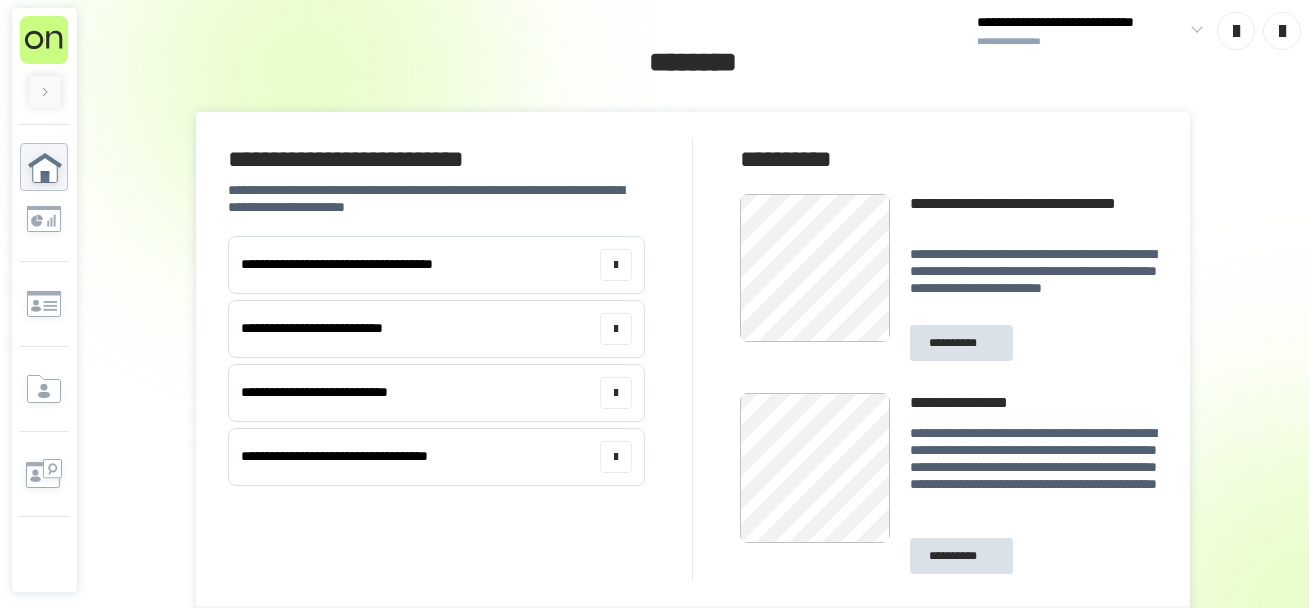 scroll, scrollTop: 0, scrollLeft: 0, axis: both 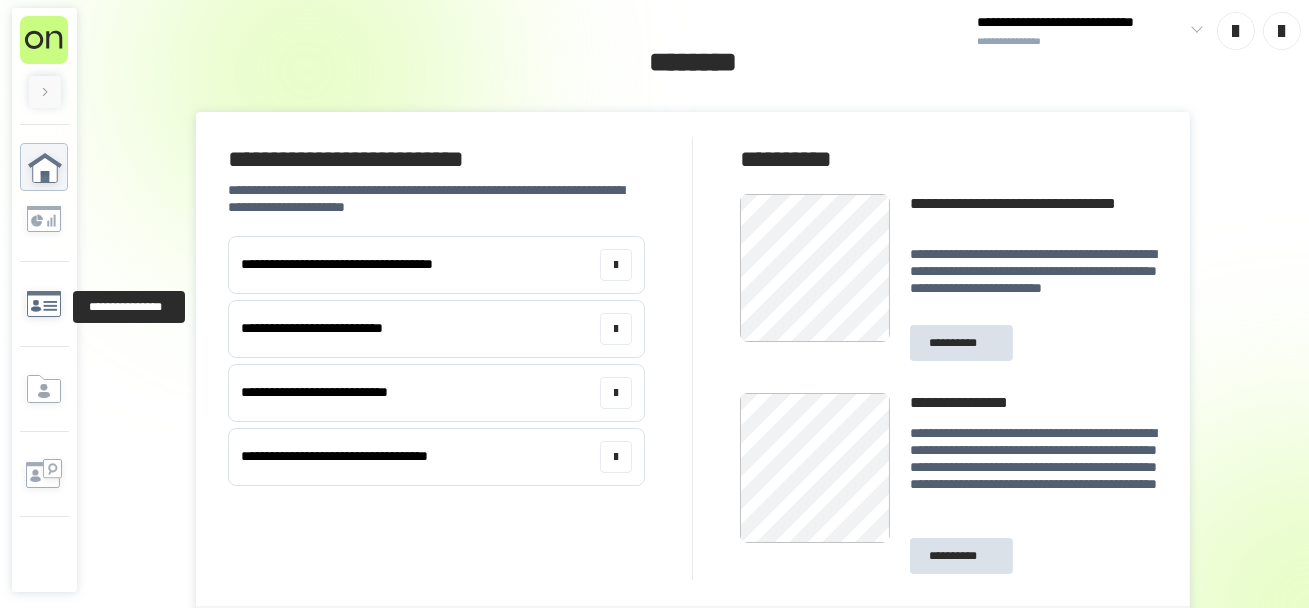 click 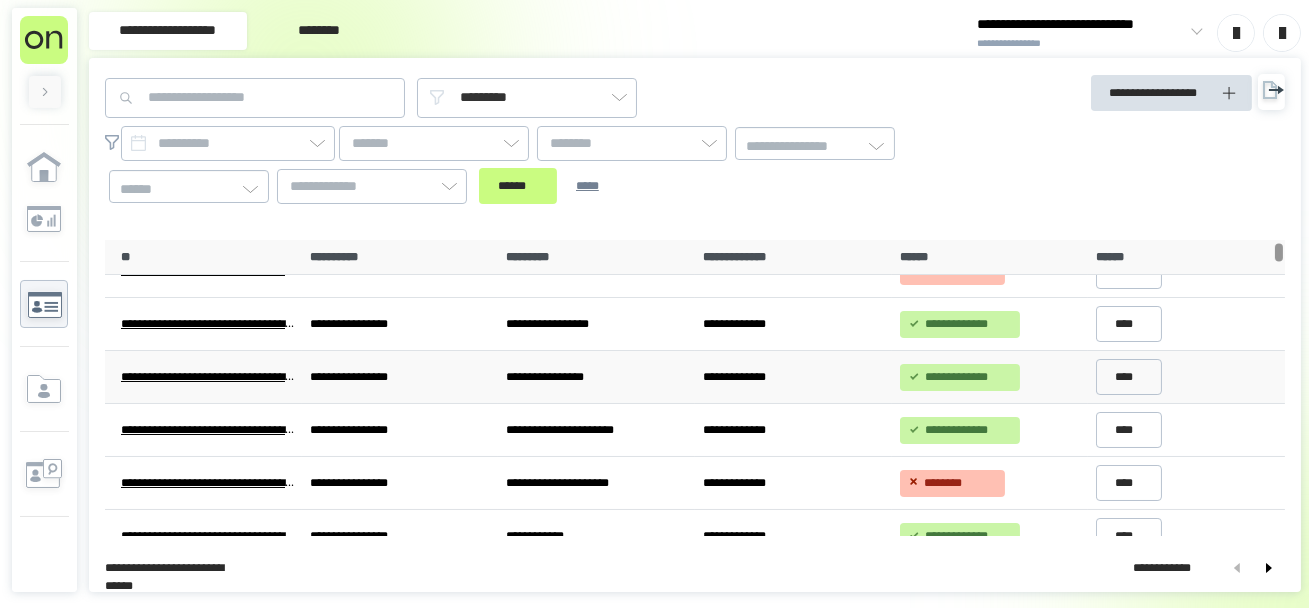 scroll, scrollTop: 0, scrollLeft: 0, axis: both 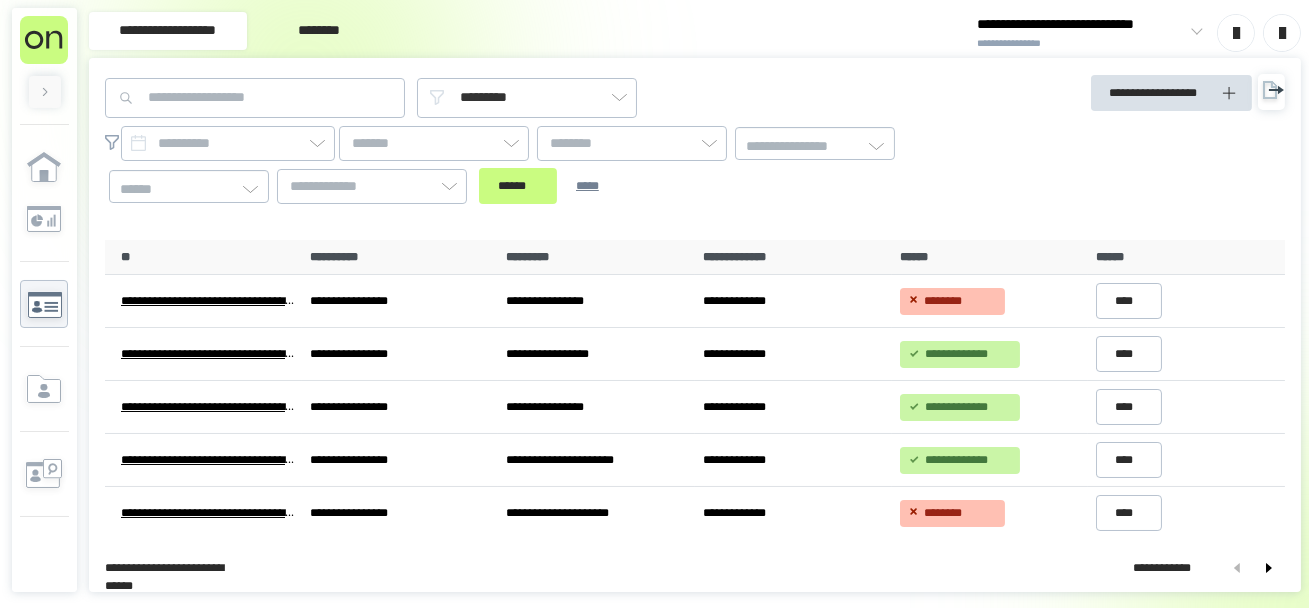 click on "**********" at bounding box center (1081, 43) 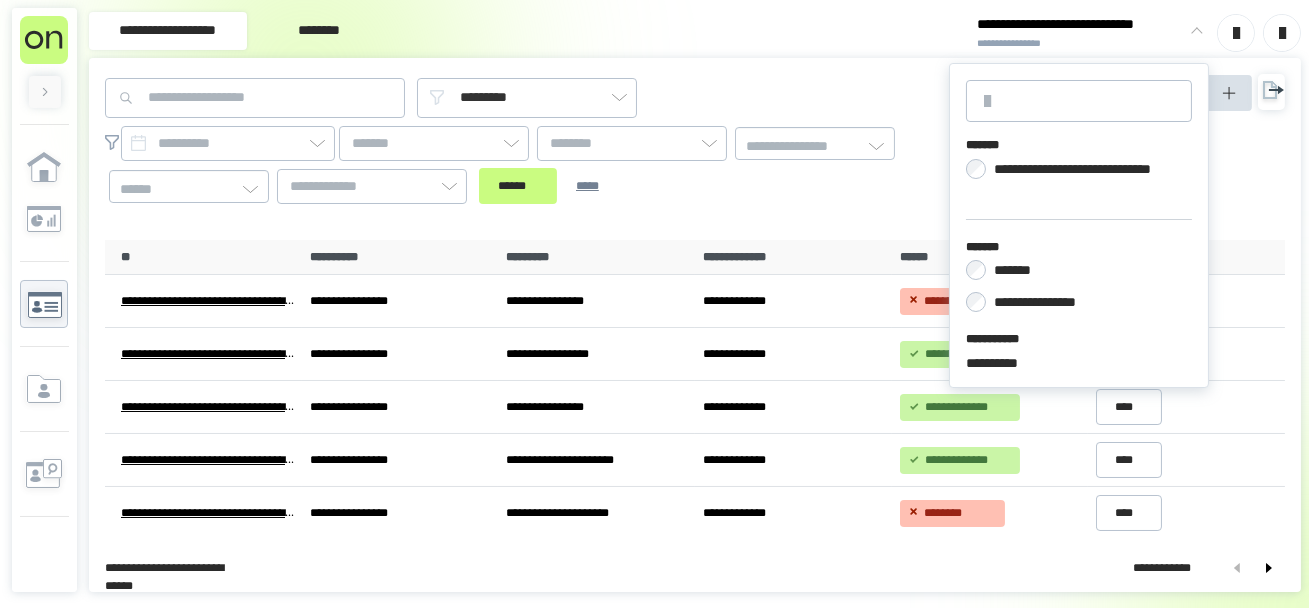 click on "**********" at bounding box center [1079, 283] 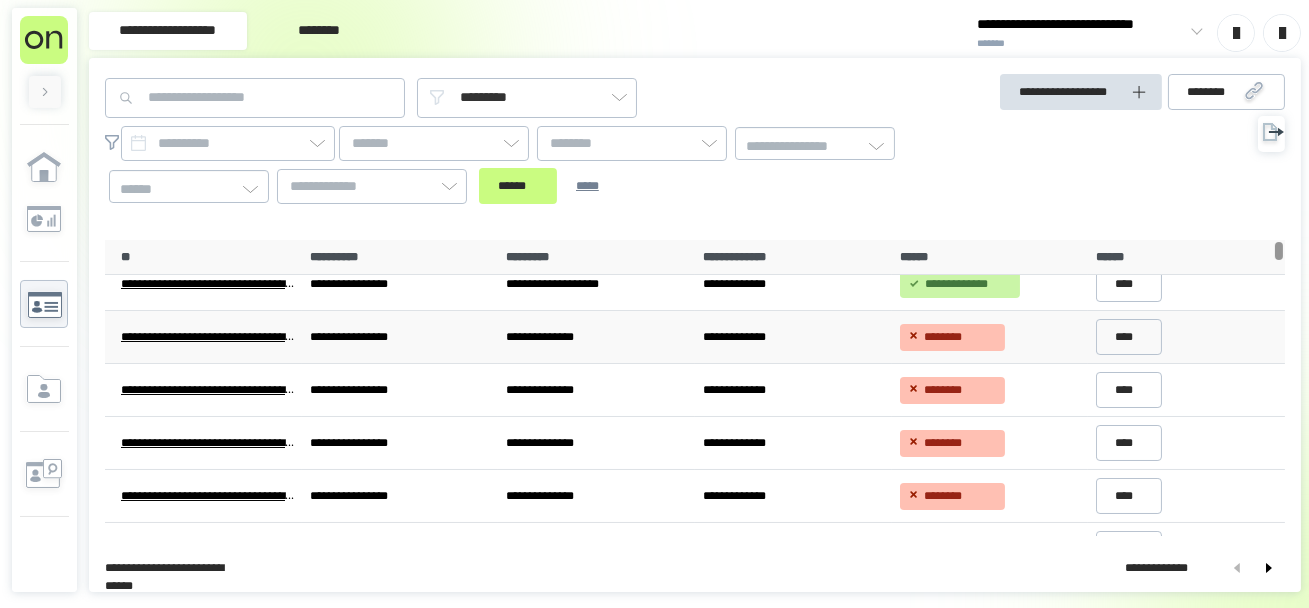 scroll, scrollTop: 0, scrollLeft: 0, axis: both 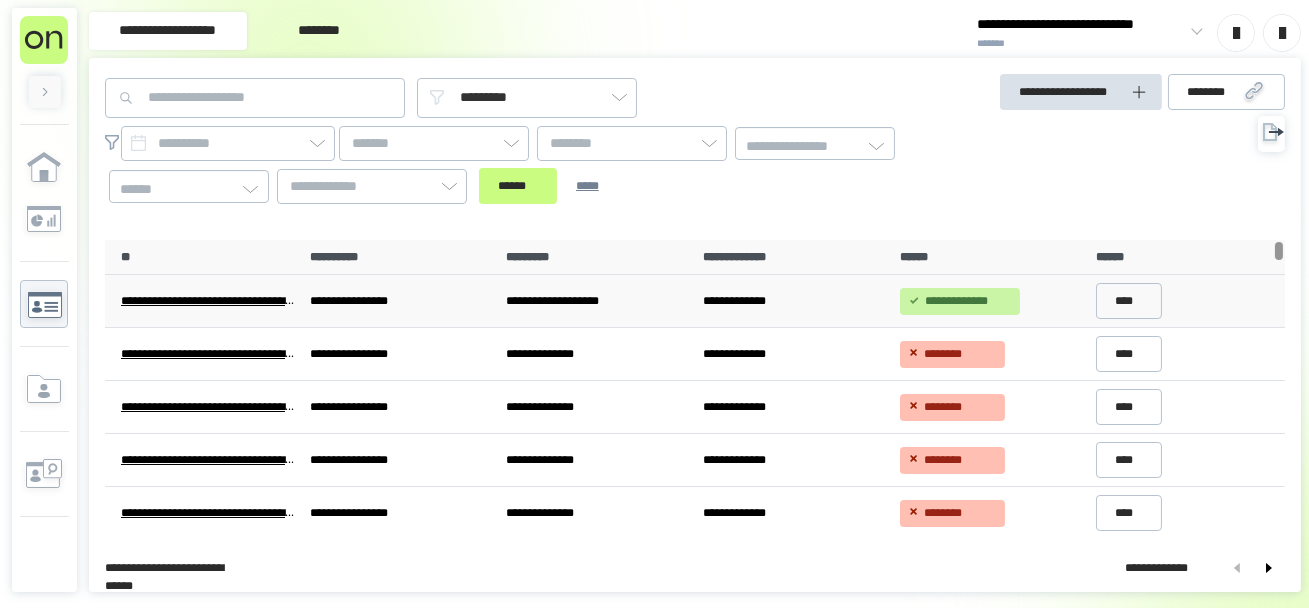 click on "**********" at bounding box center (596, 301) 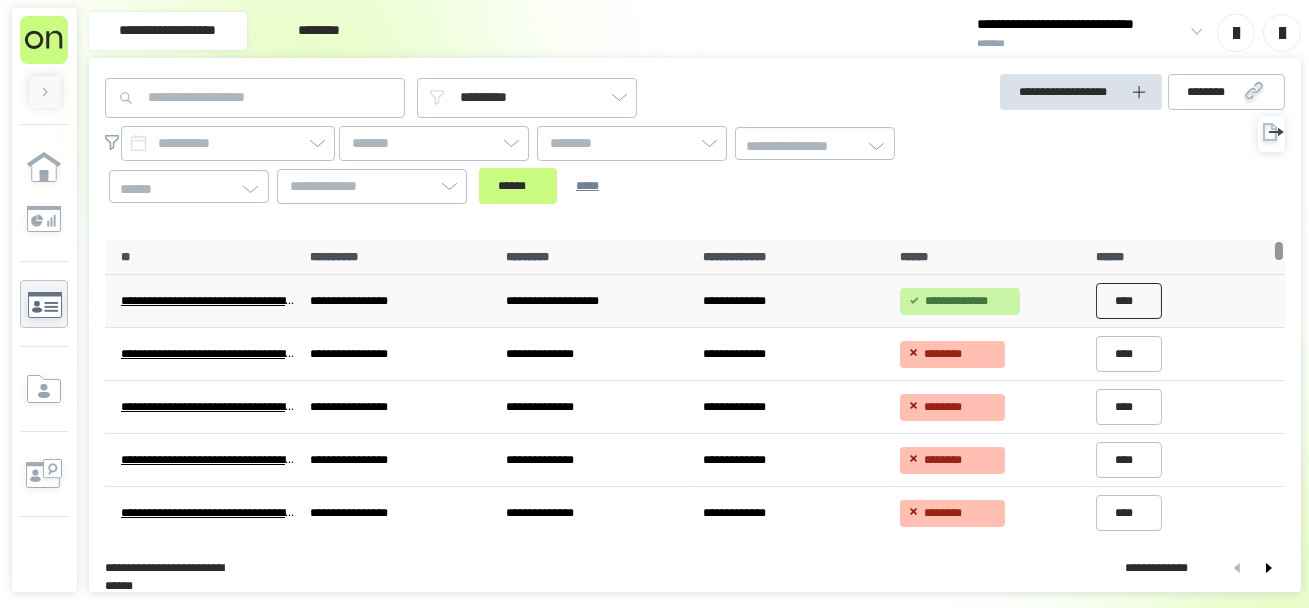 click on "****" at bounding box center [1129, 301] 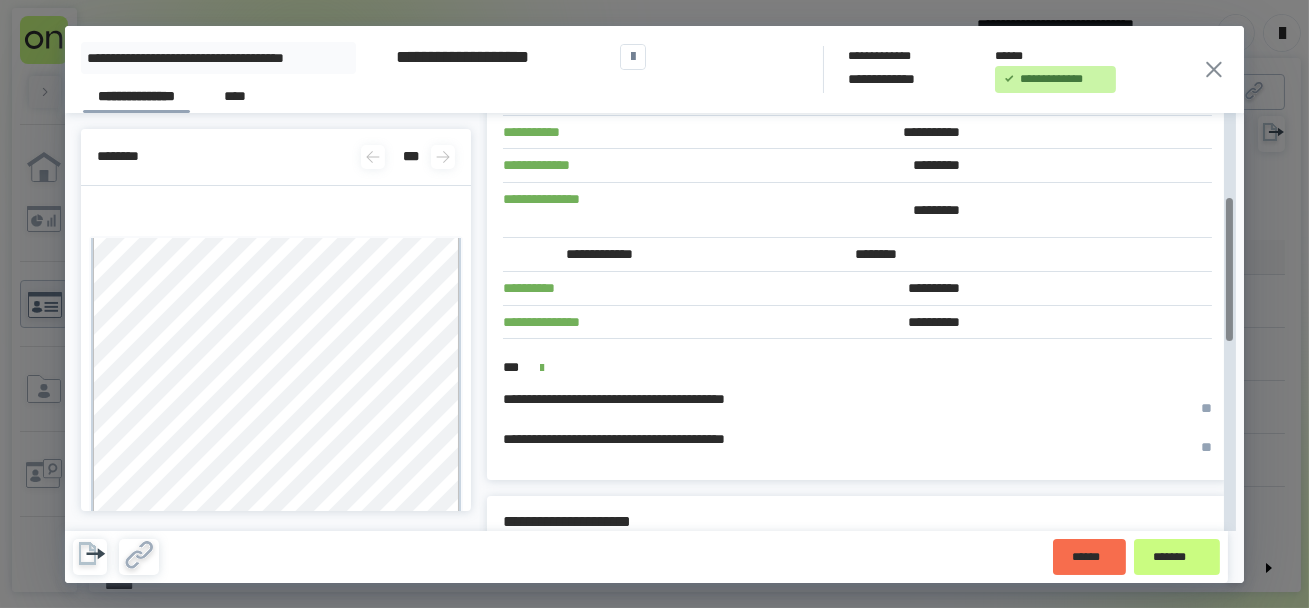 scroll, scrollTop: 247, scrollLeft: 0, axis: vertical 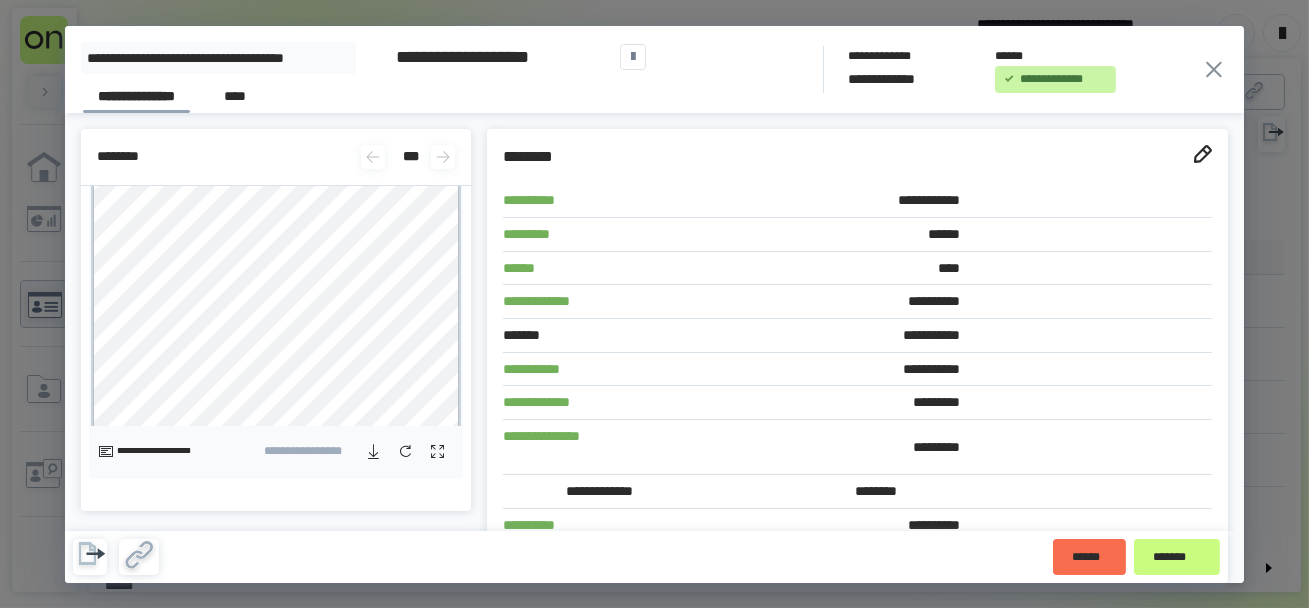 click 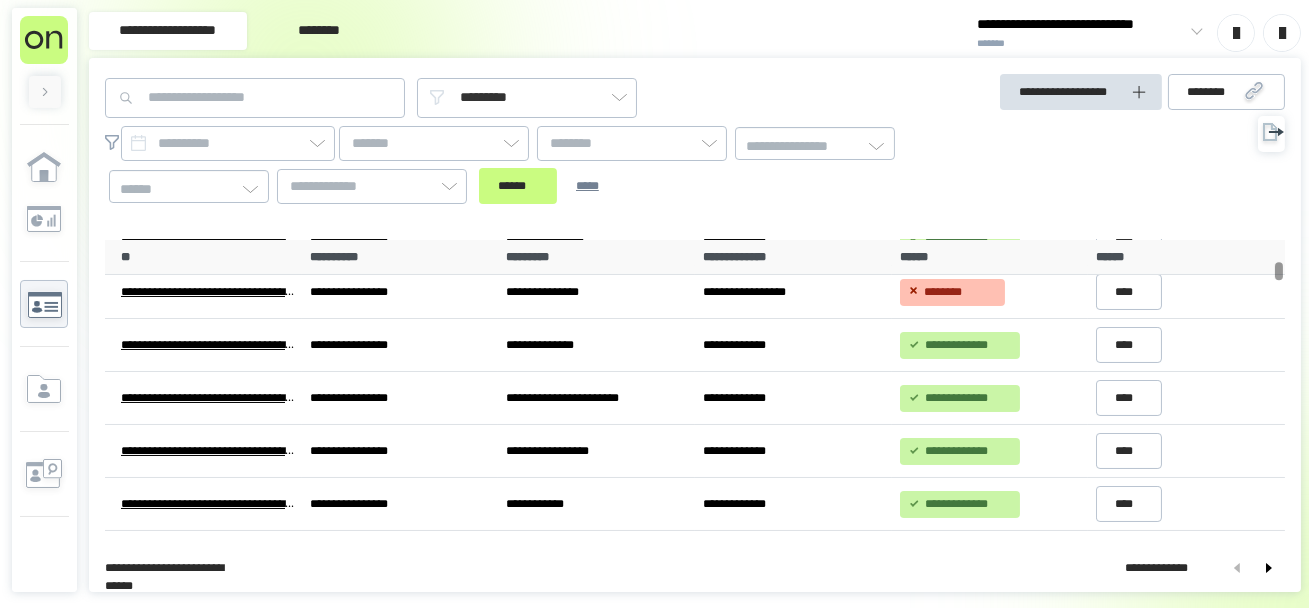 scroll, scrollTop: 370, scrollLeft: 0, axis: vertical 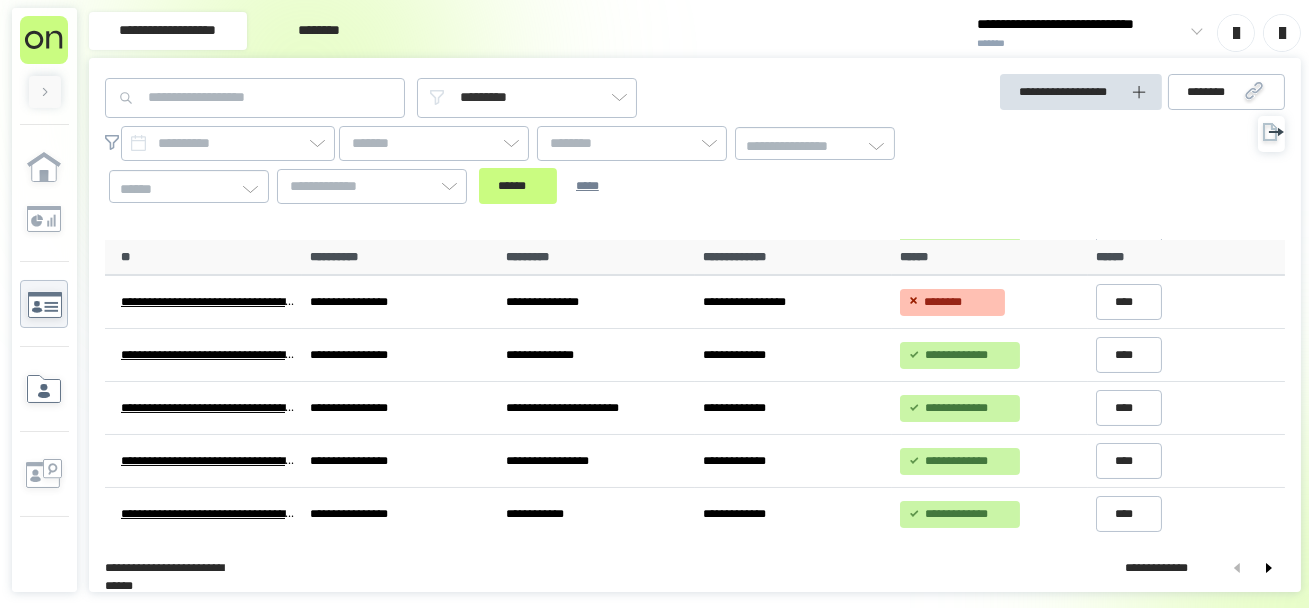 click 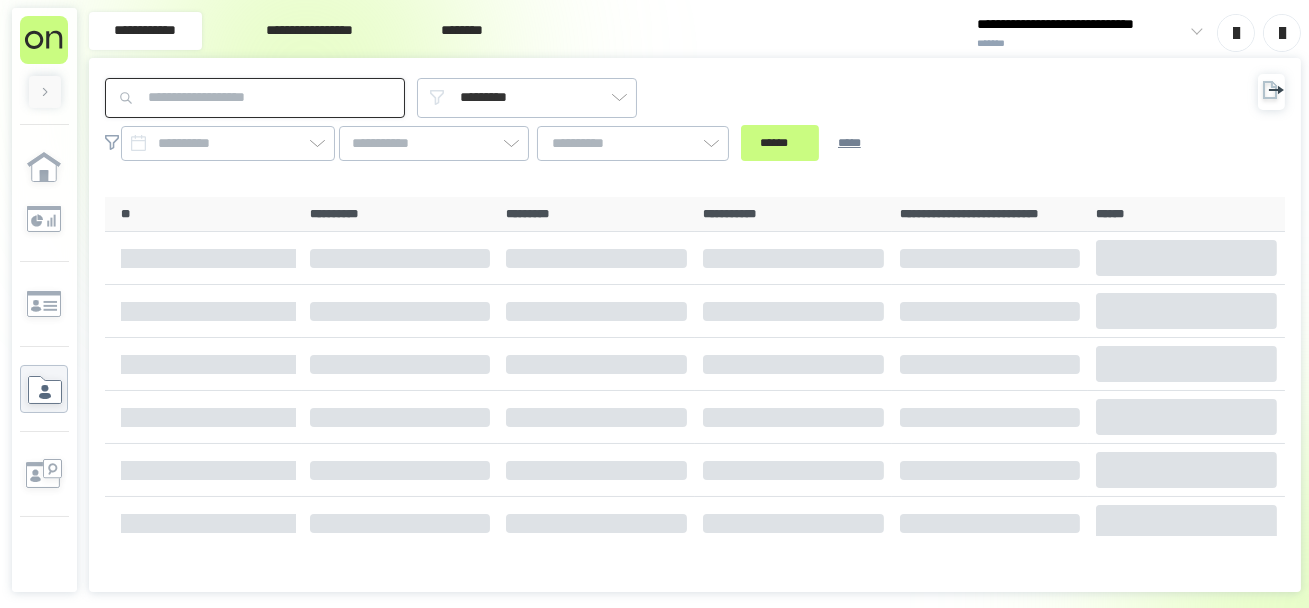 click at bounding box center [255, 98] 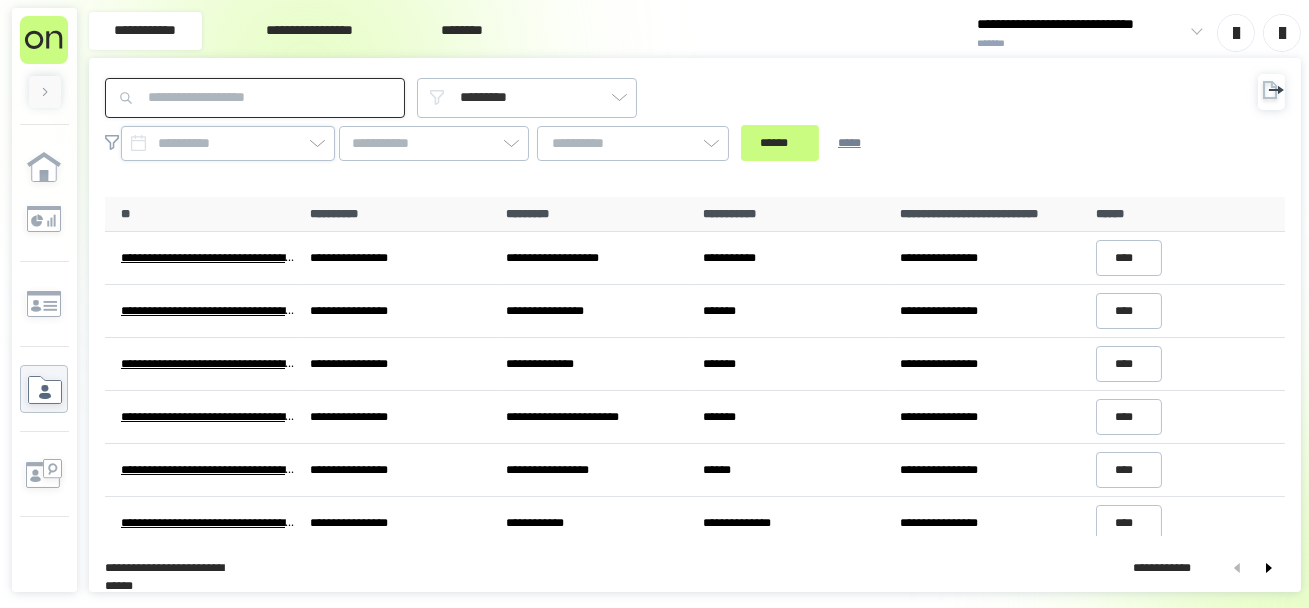 paste on "**********" 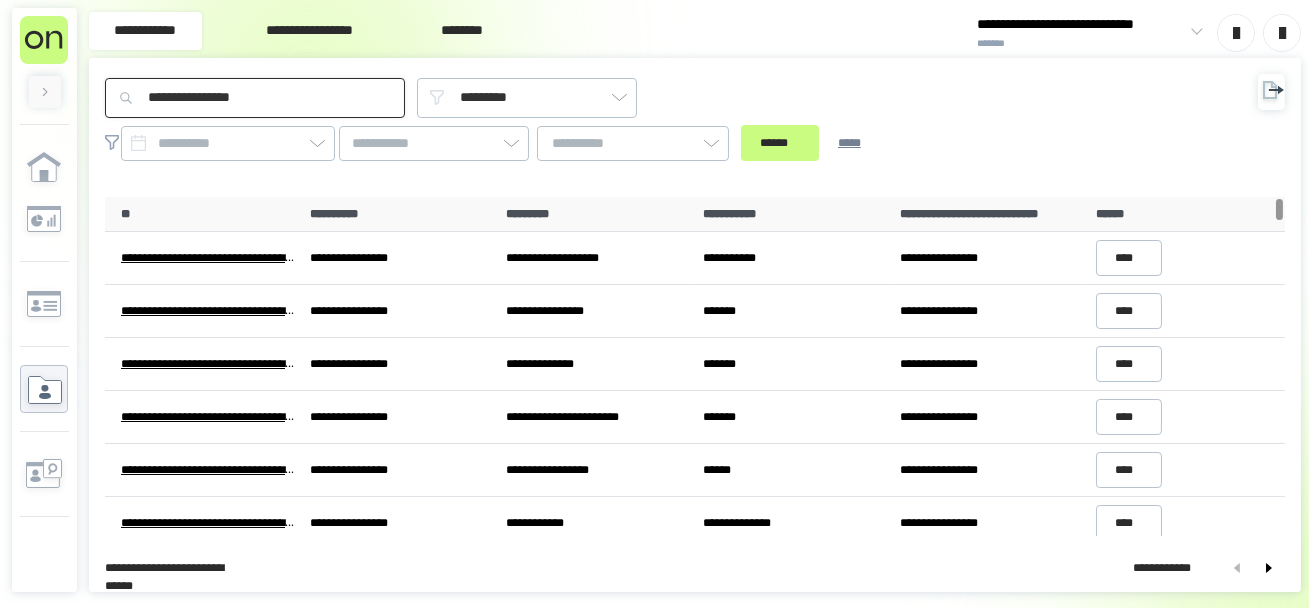 type on "**********" 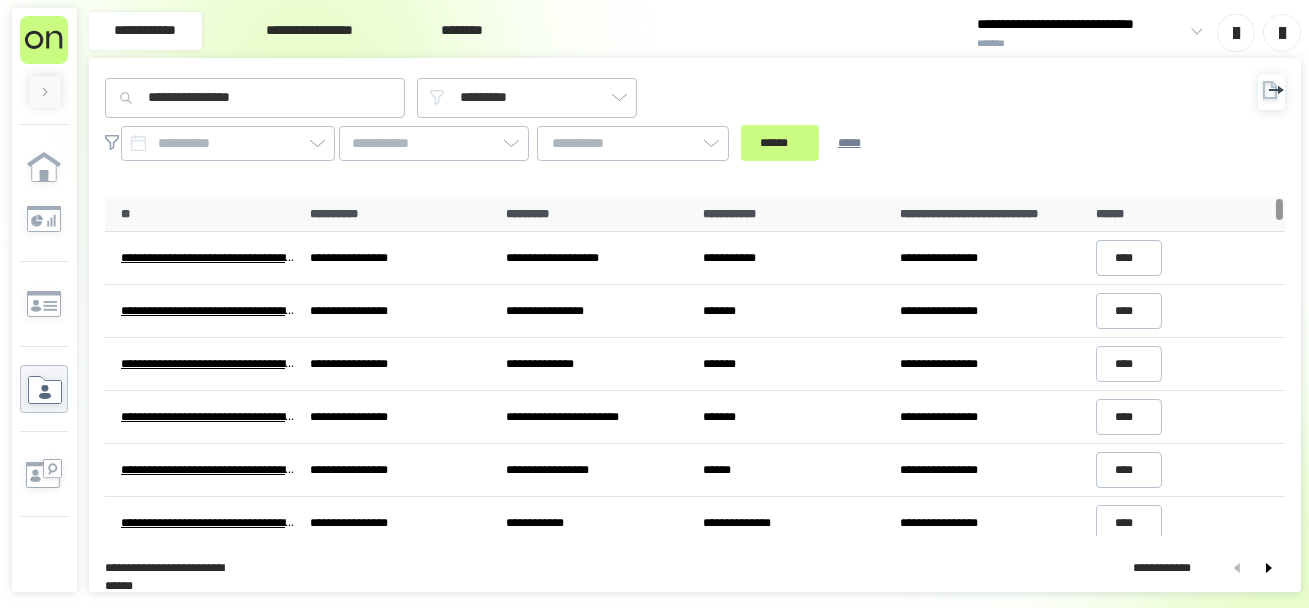 click on "**********" at bounding box center (695, 325) 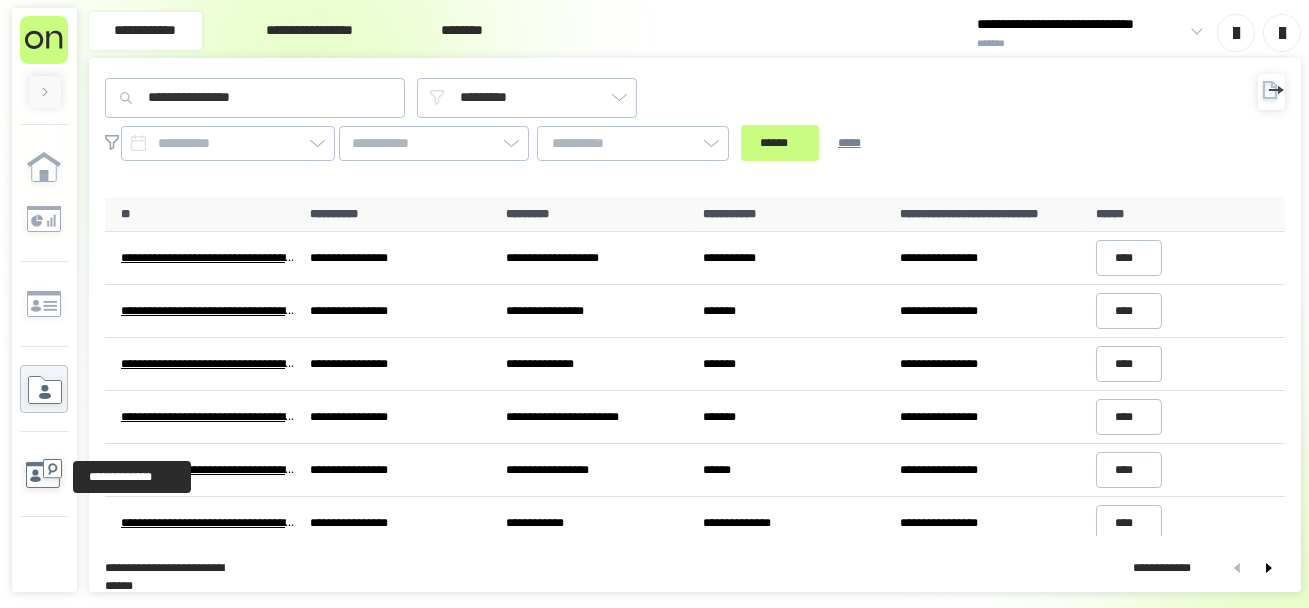 click 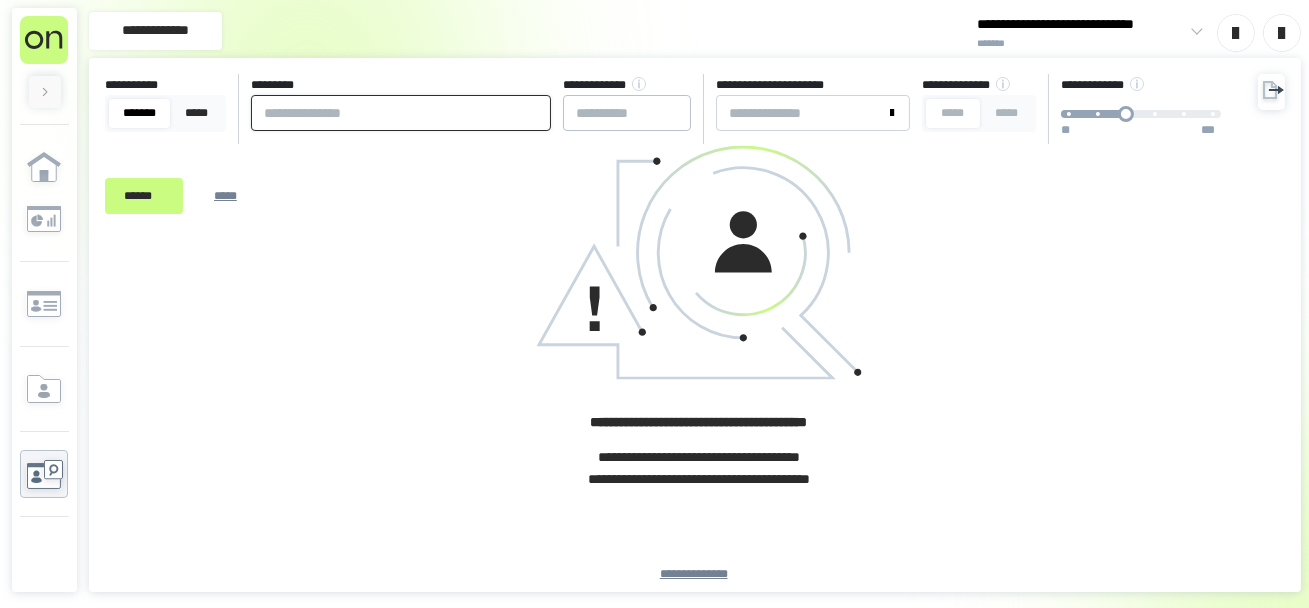 click at bounding box center (401, 113) 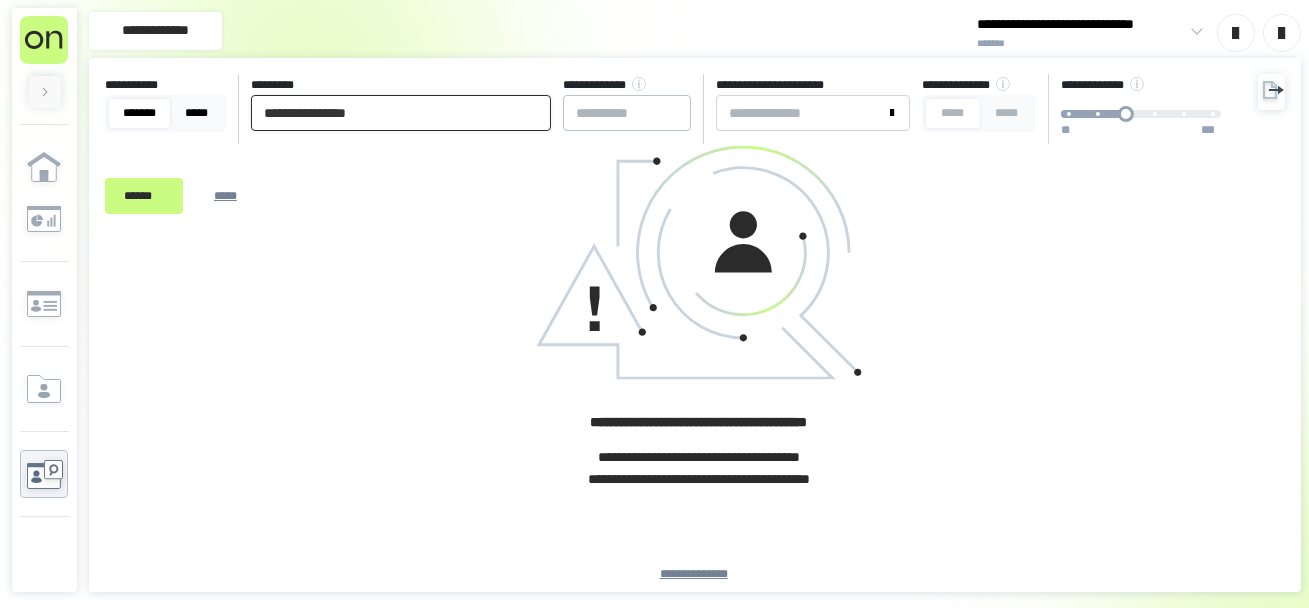 type on "**********" 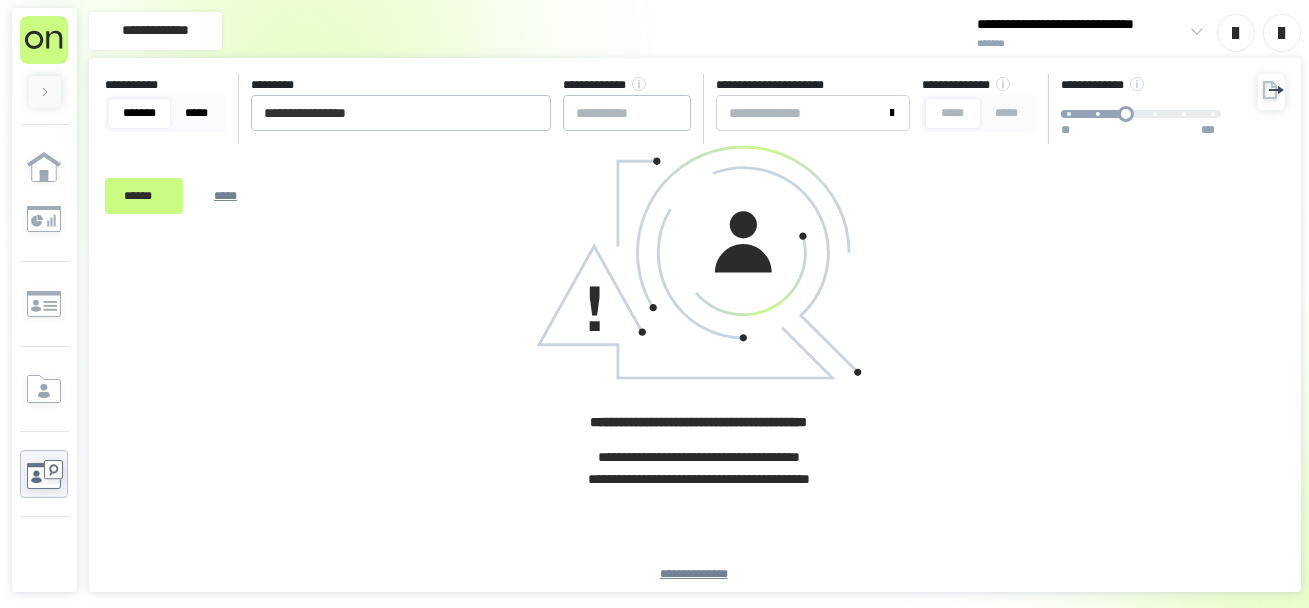 click on "*****" at bounding box center (196, 113) 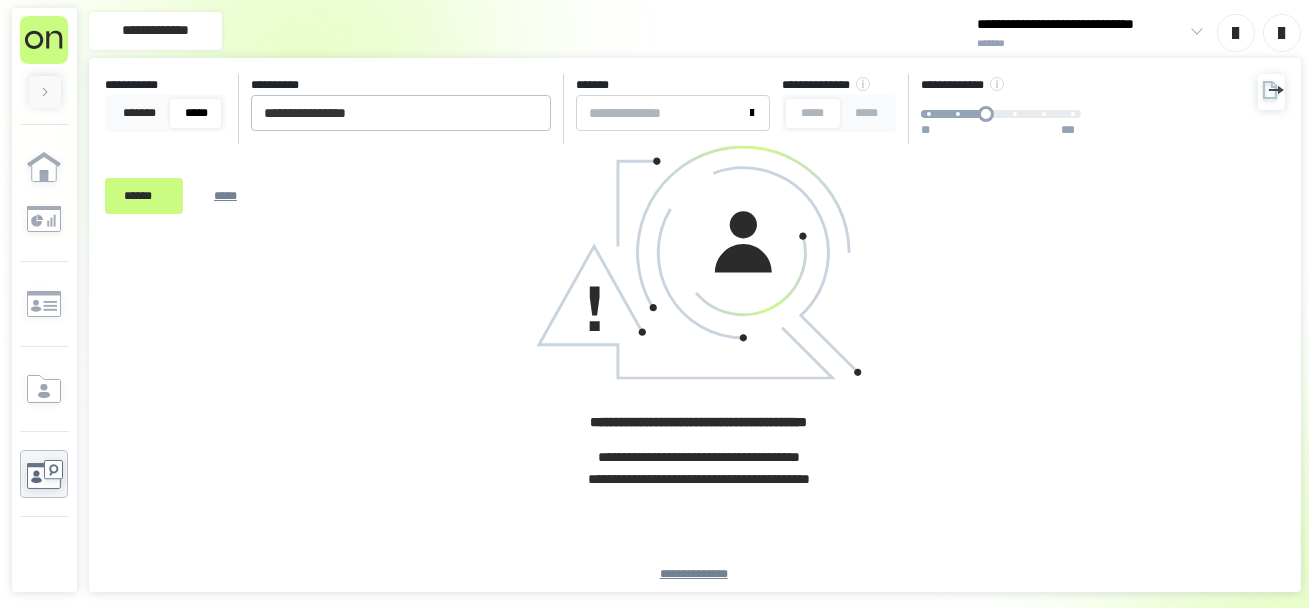 click on "****** *****" at bounding box center (188, 185) 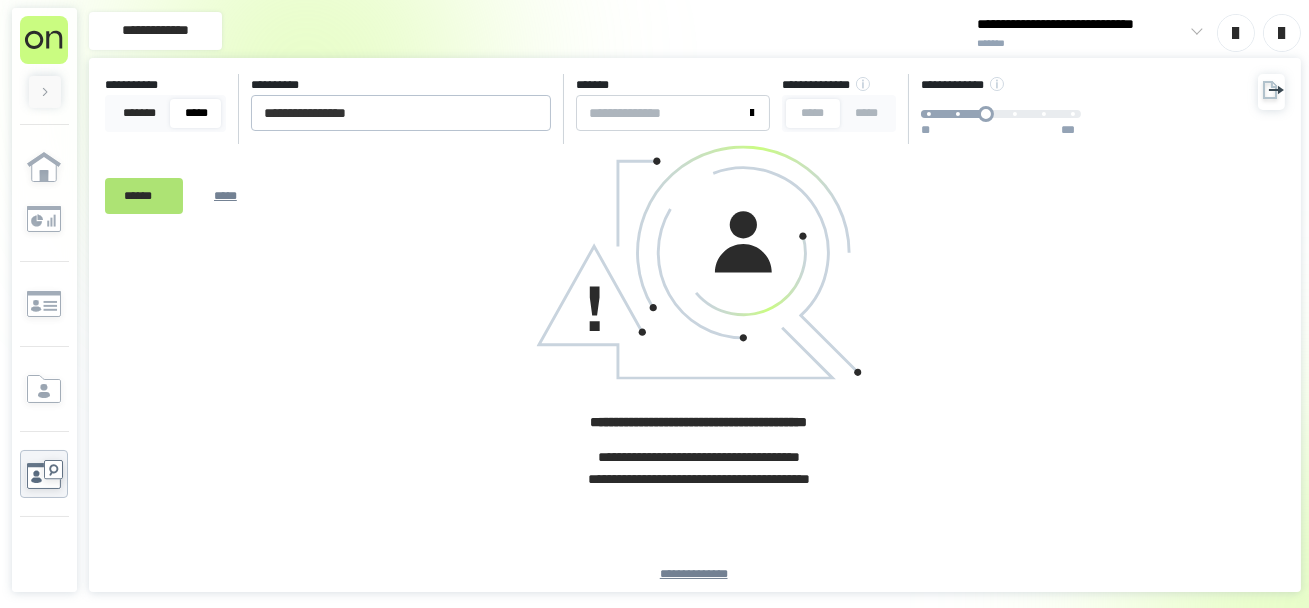 click on "******" at bounding box center (144, 196) 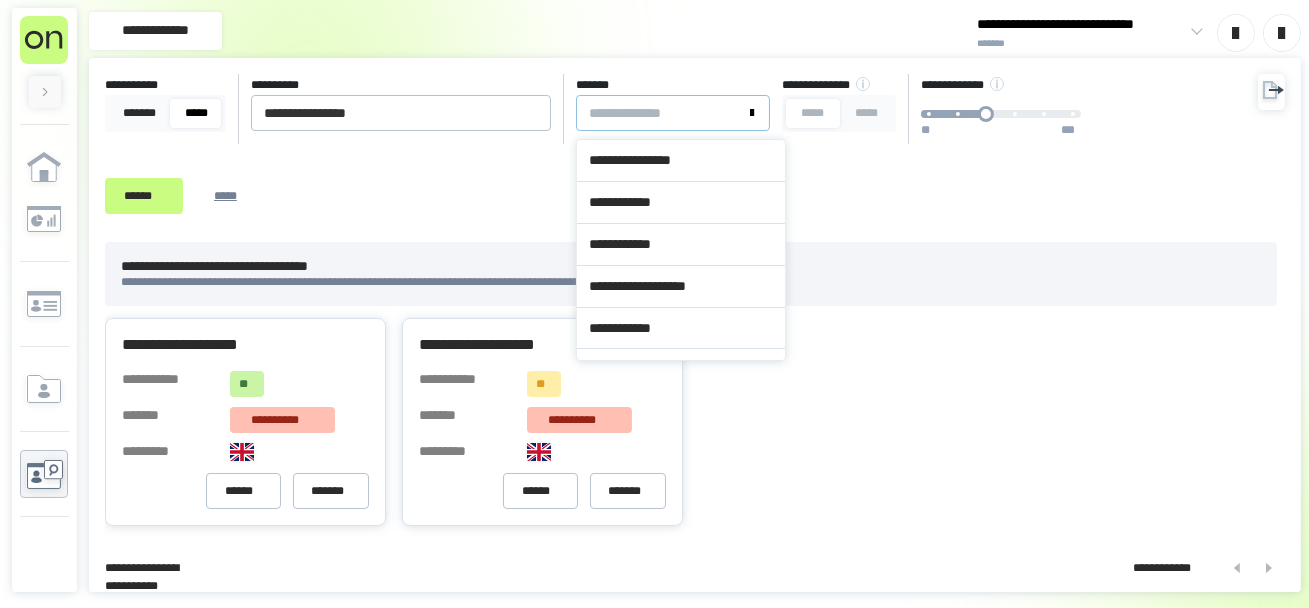 click on "*******" at bounding box center (661, 113) 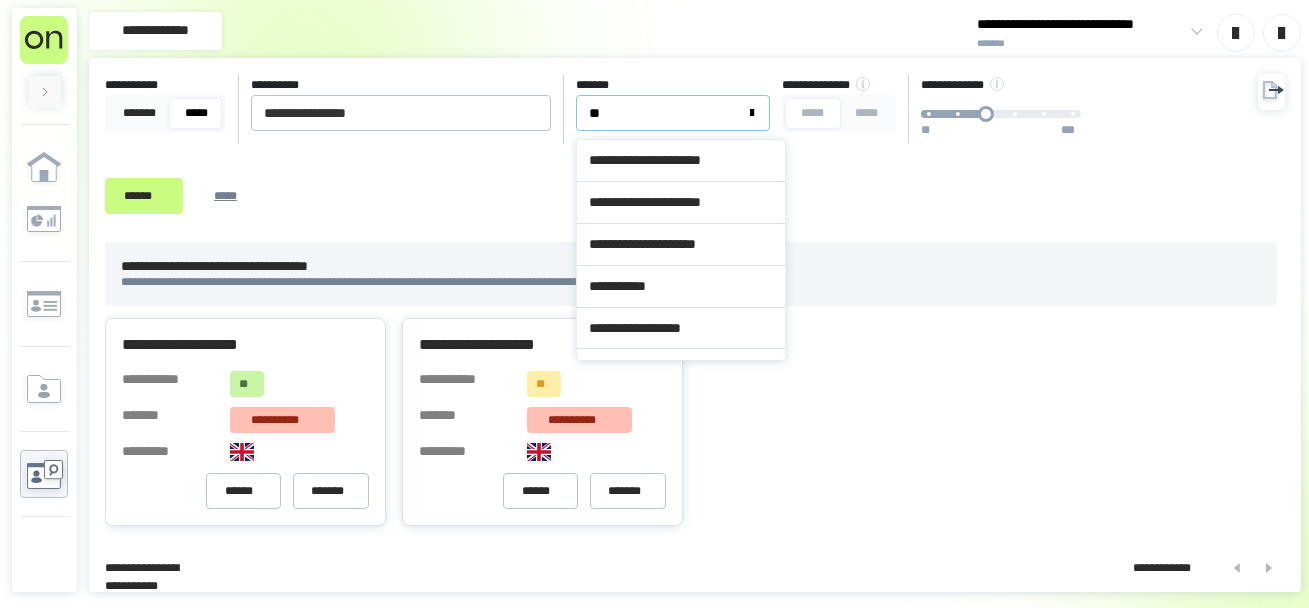 type on "***" 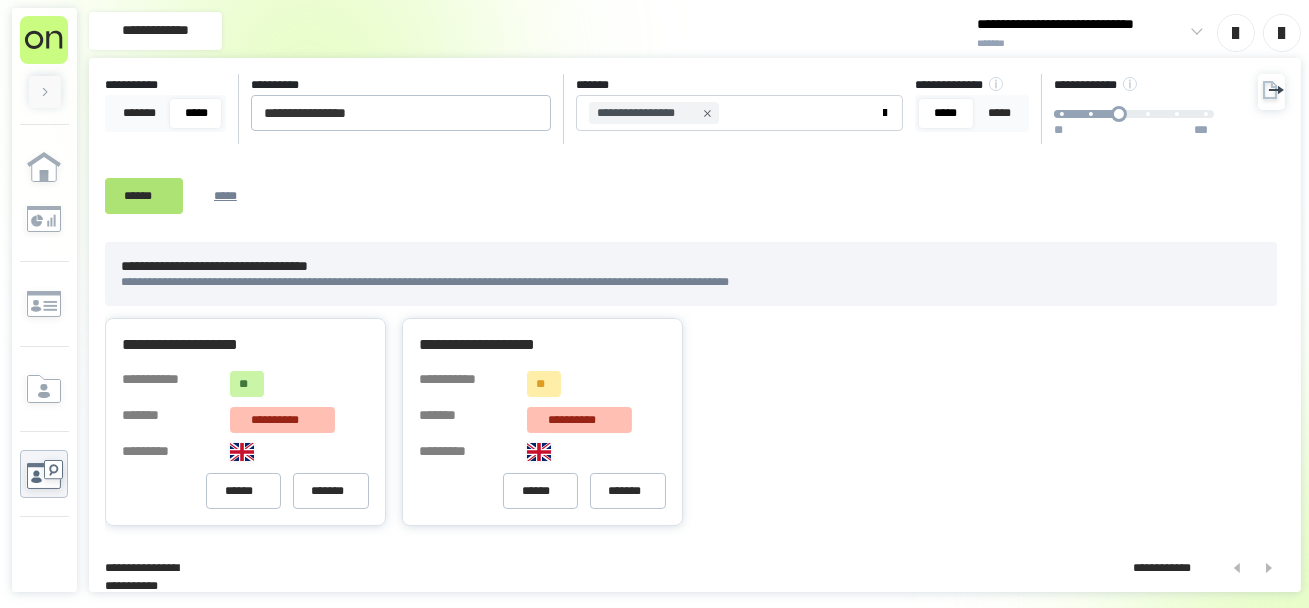 click on "******" at bounding box center (144, 196) 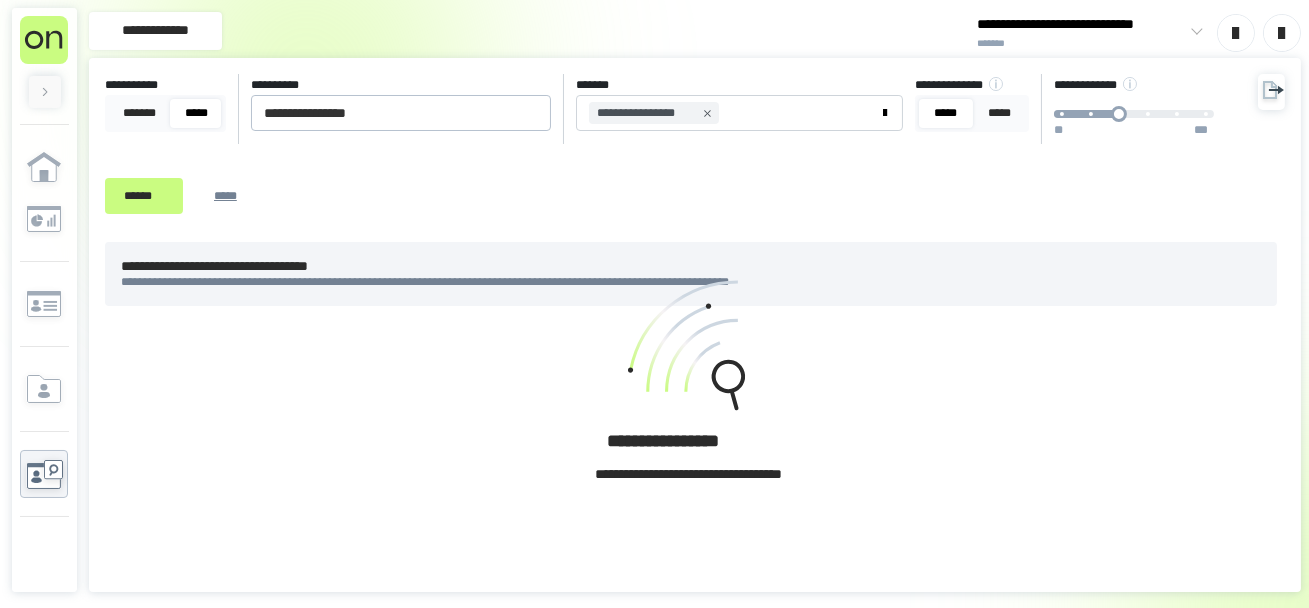 type 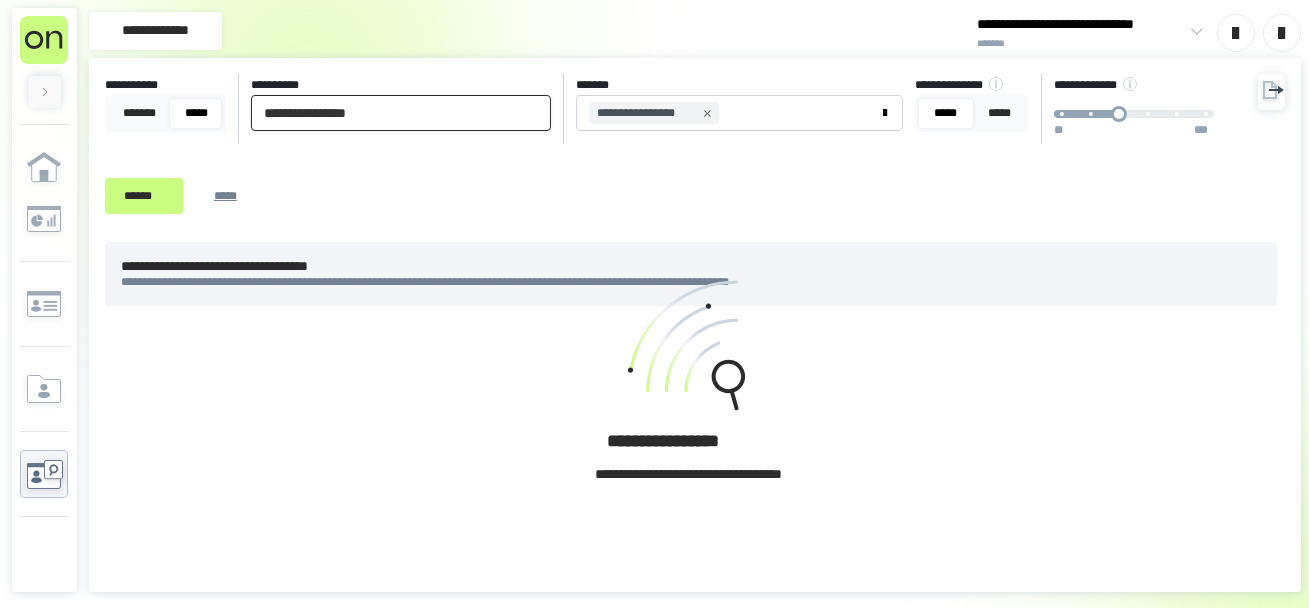 click on "**********" at bounding box center (401, 113) 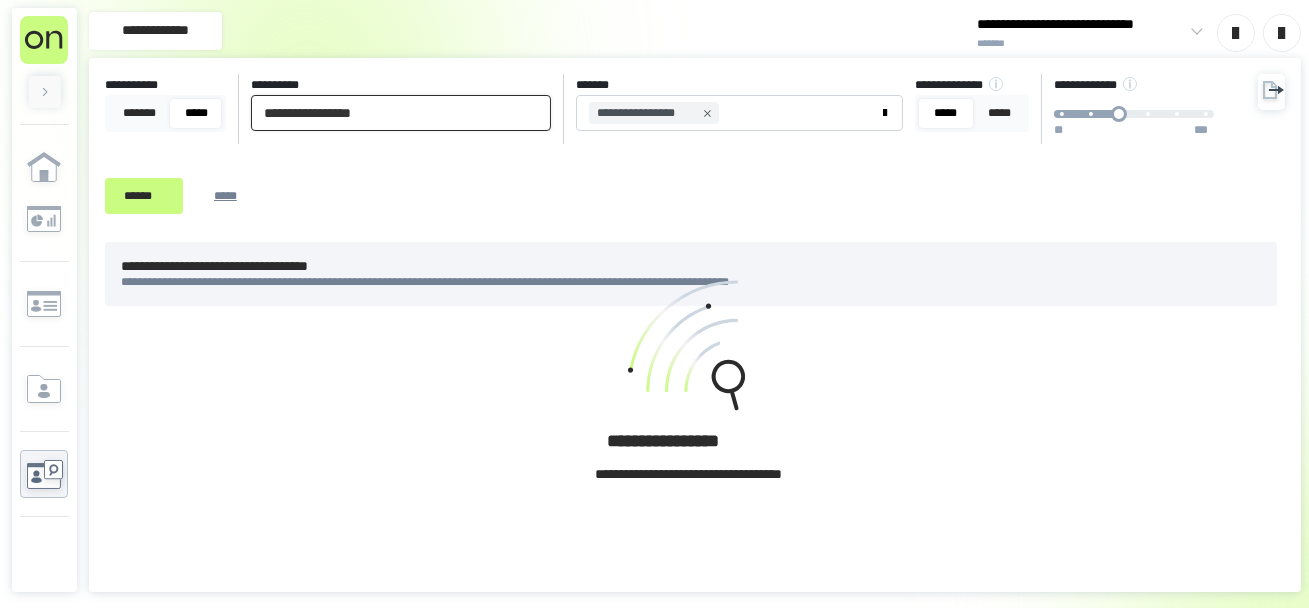 click on "******" at bounding box center [144, 196] 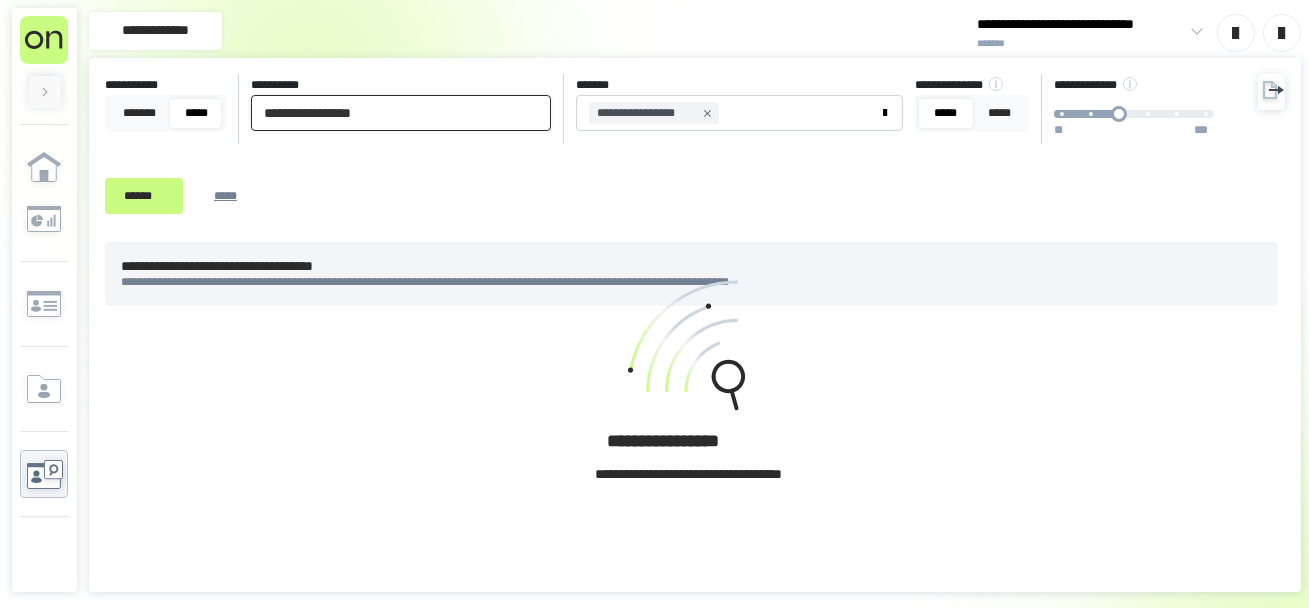 click on "**********" at bounding box center [401, 113] 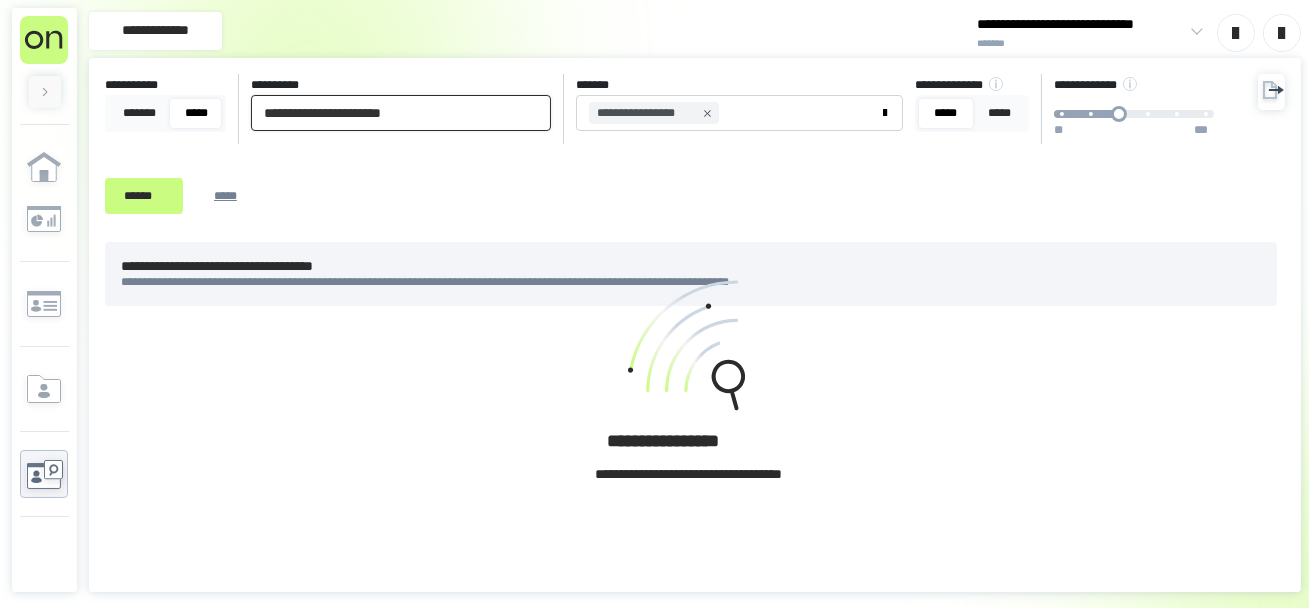click on "******" at bounding box center (144, 196) 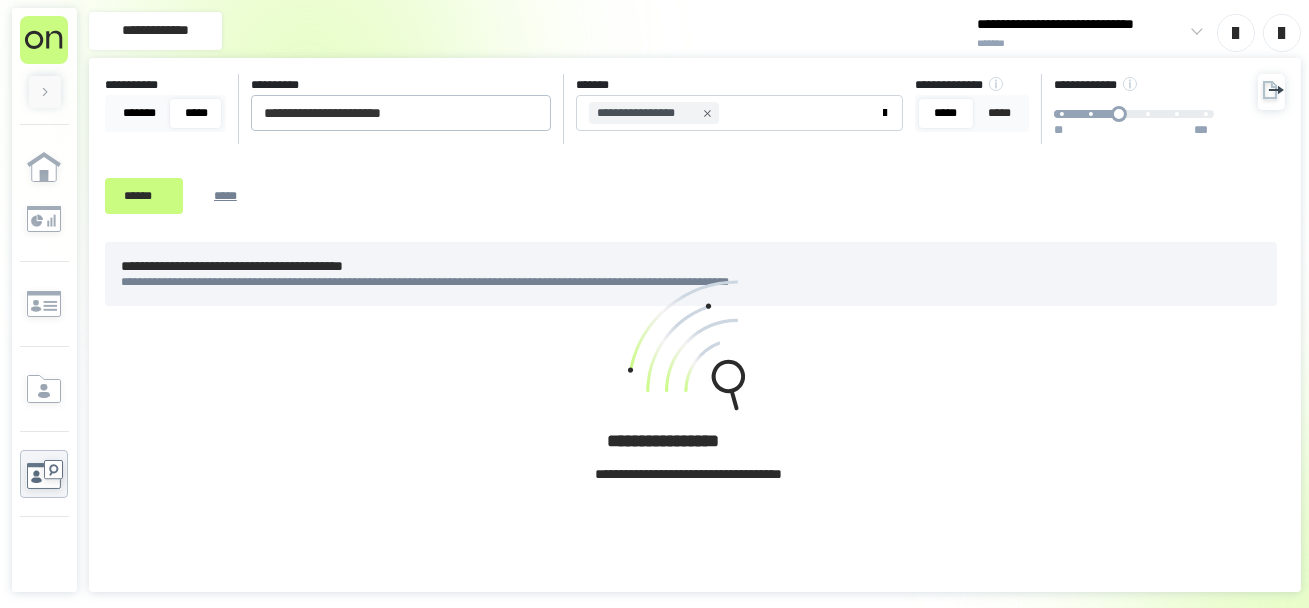 click on "*******" at bounding box center (139, 113) 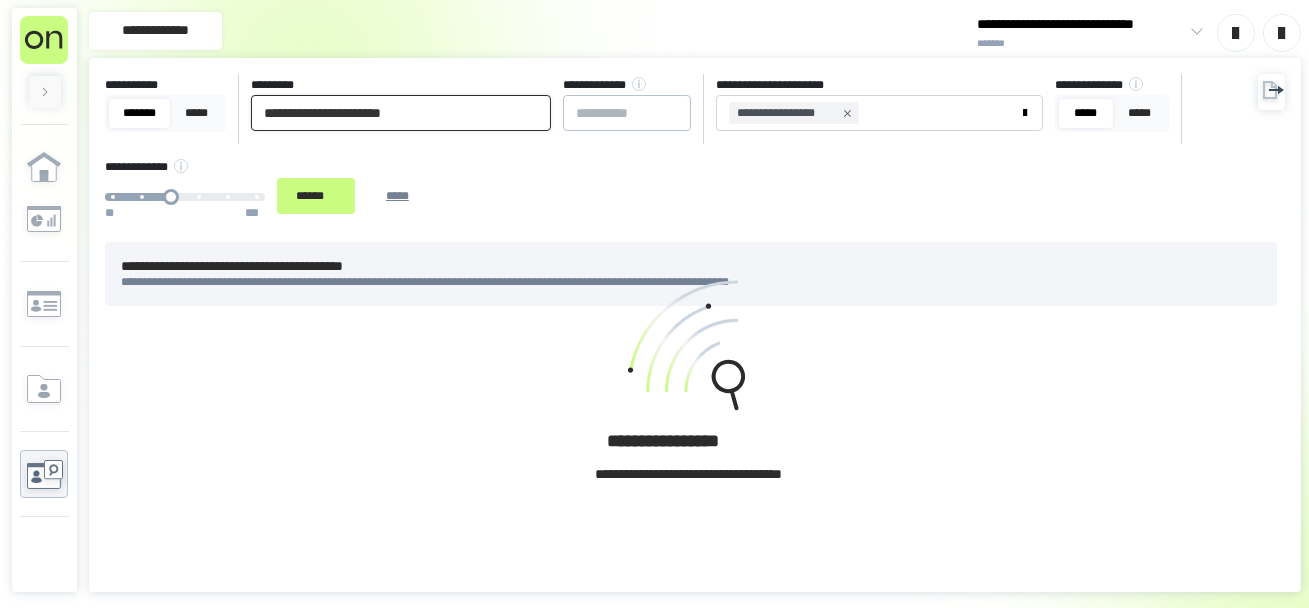 click on "**********" at bounding box center [401, 113] 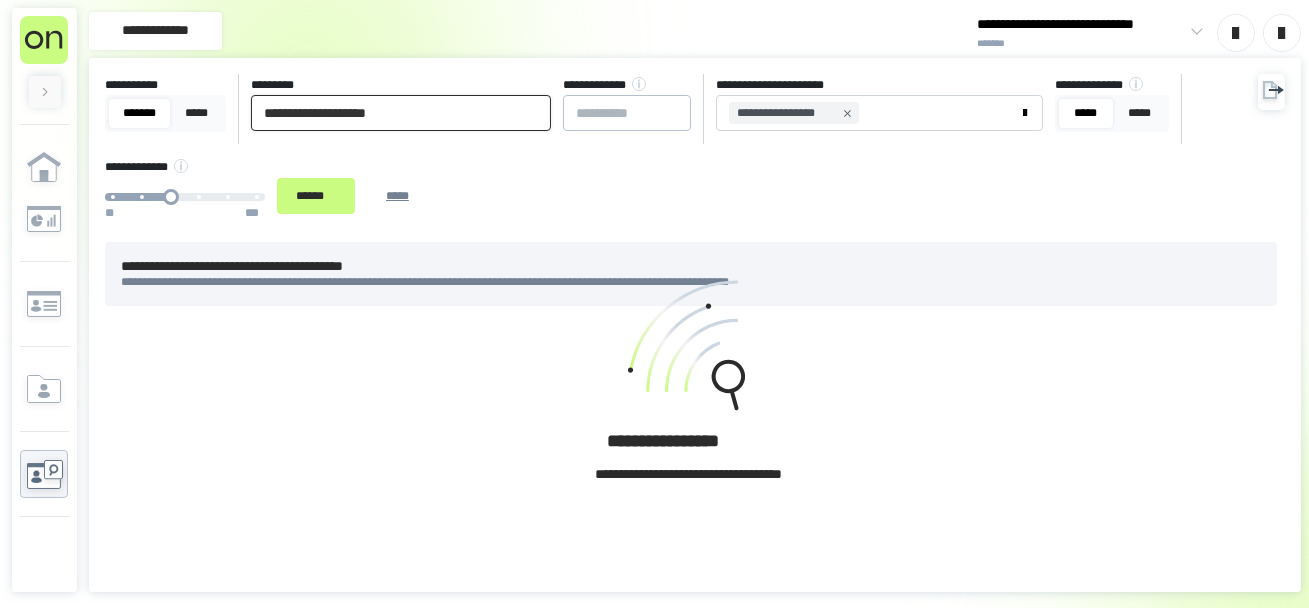 drag, startPoint x: 321, startPoint y: 113, endPoint x: 480, endPoint y: 127, distance: 159.61516 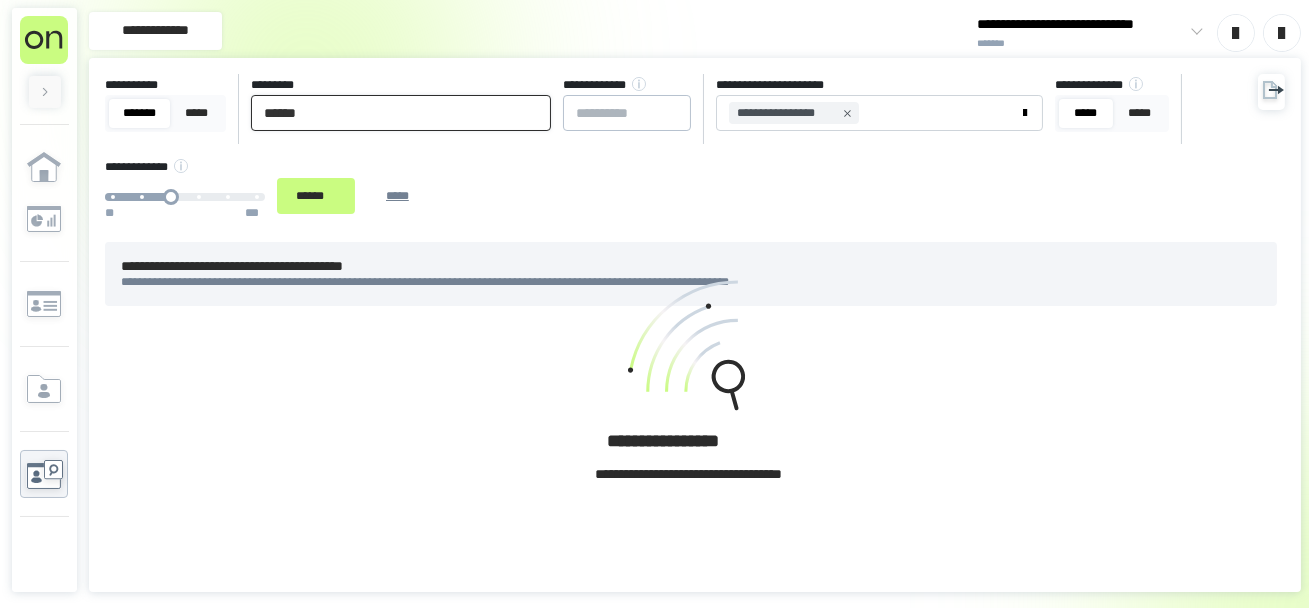 click on "******" at bounding box center [401, 113] 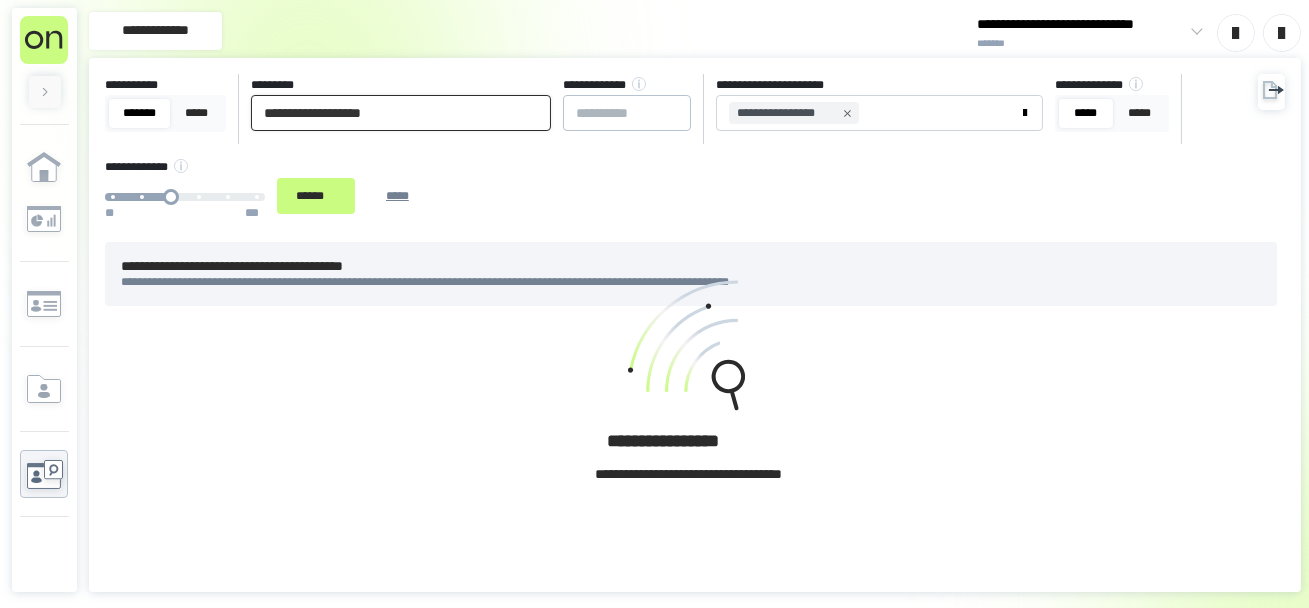 type on "**********" 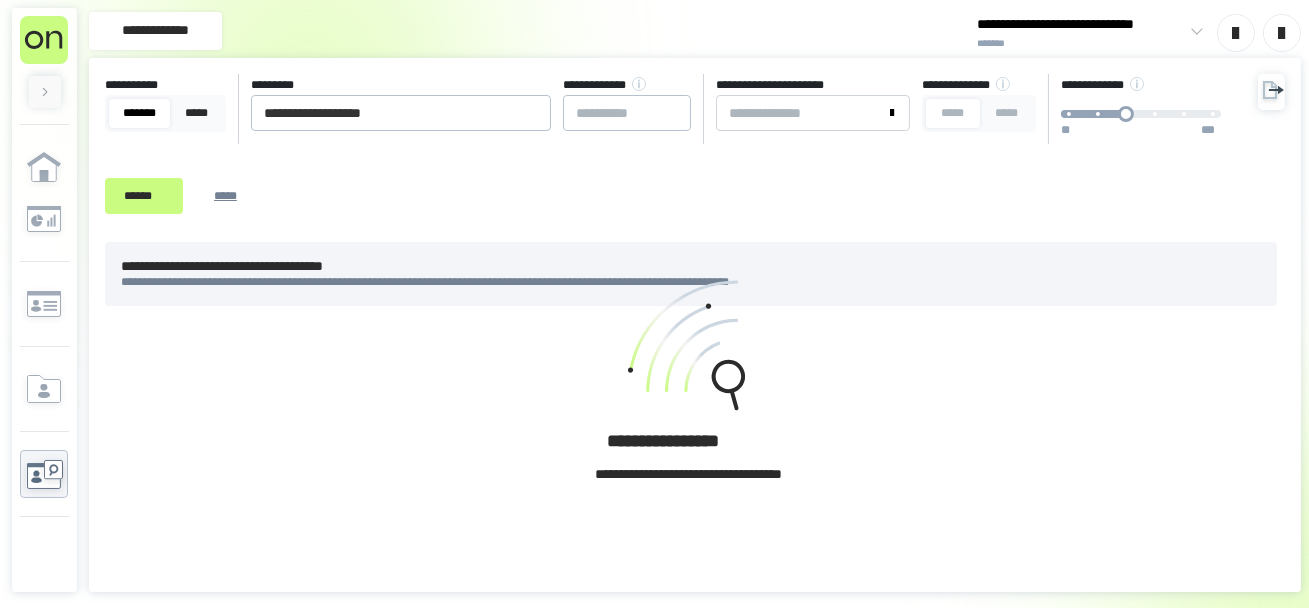 click on "**********" at bounding box center (695, 325) 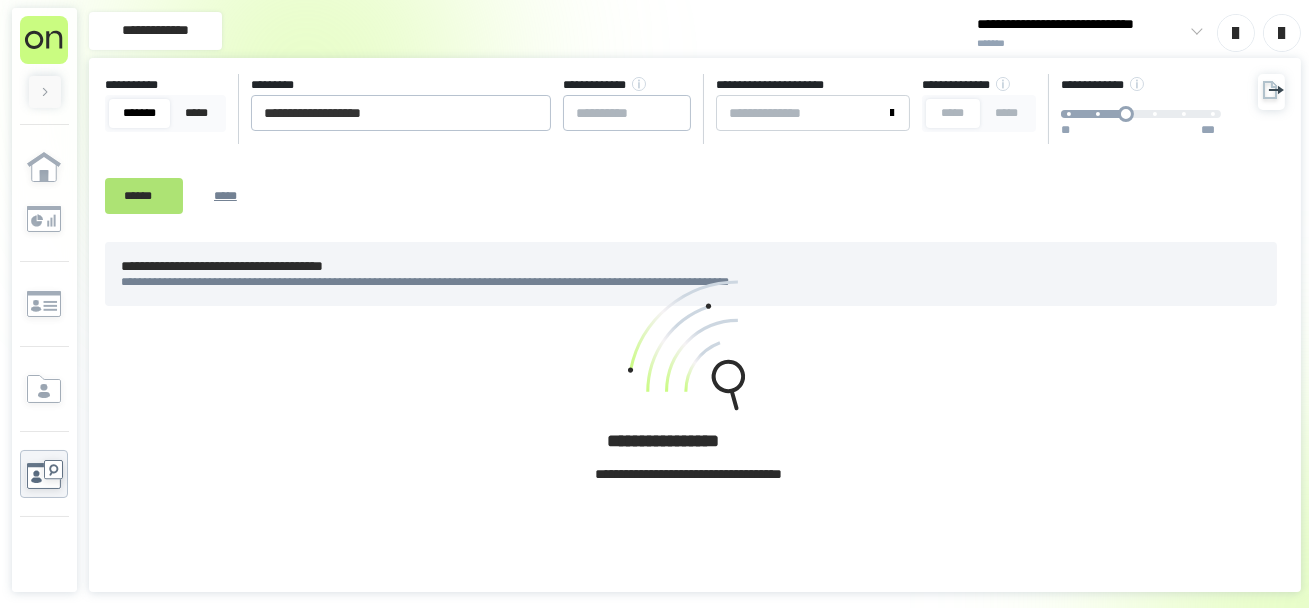 click on "******" at bounding box center (144, 196) 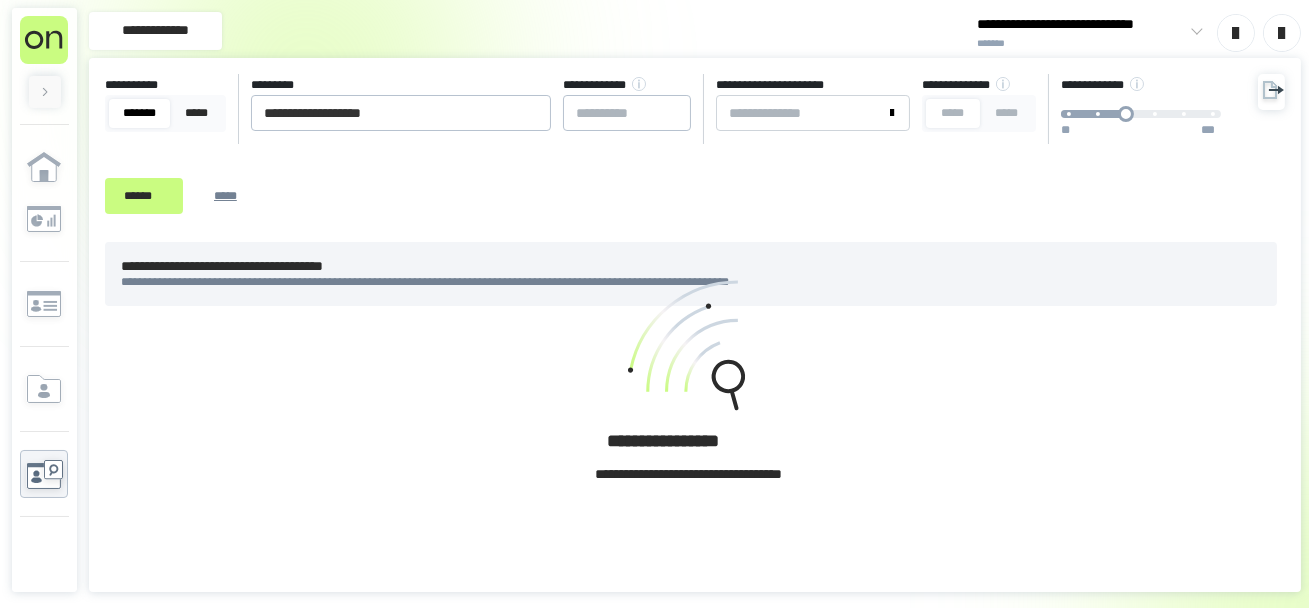 click at bounding box center [44, 287] 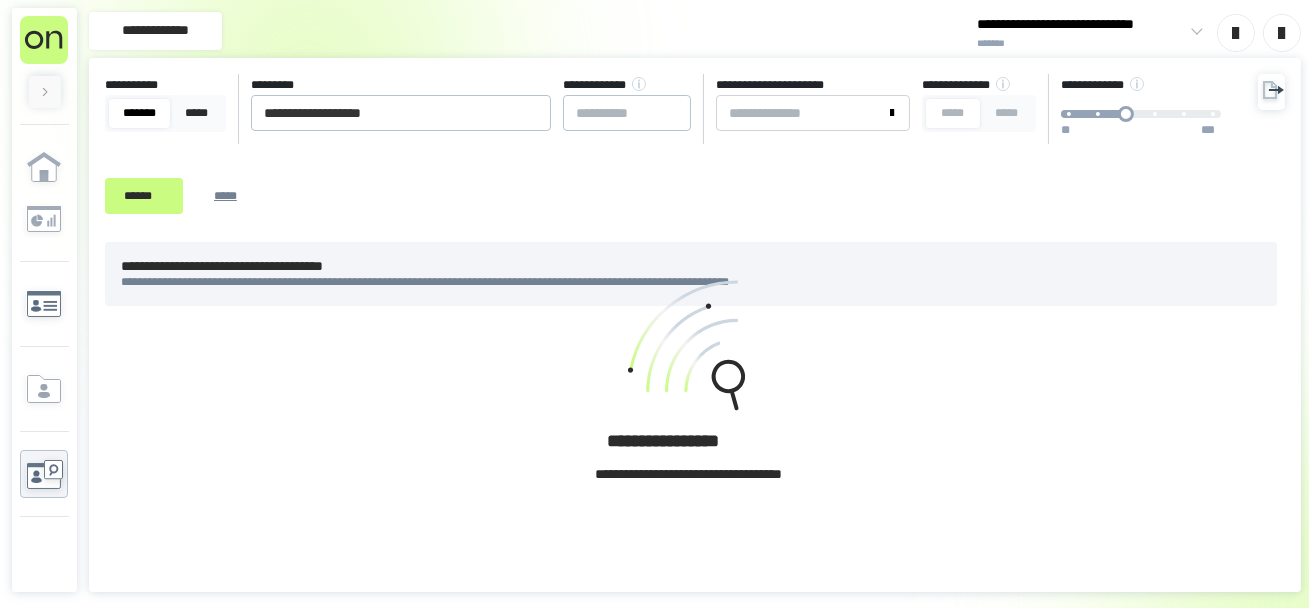 click 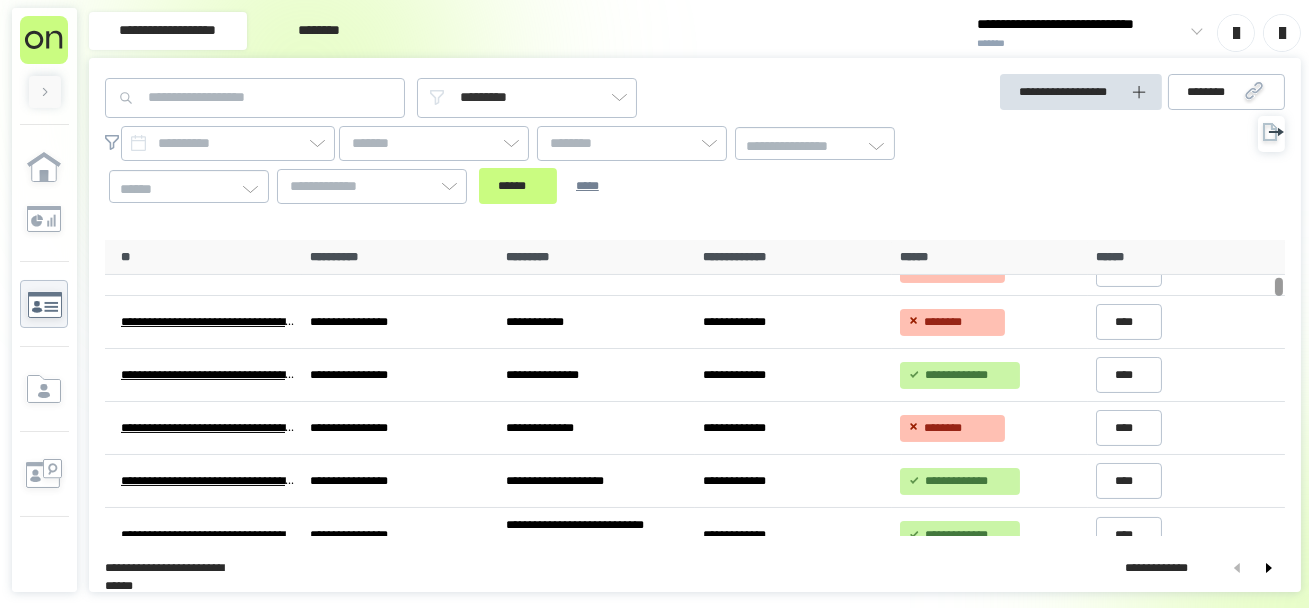 scroll, scrollTop: 655, scrollLeft: 0, axis: vertical 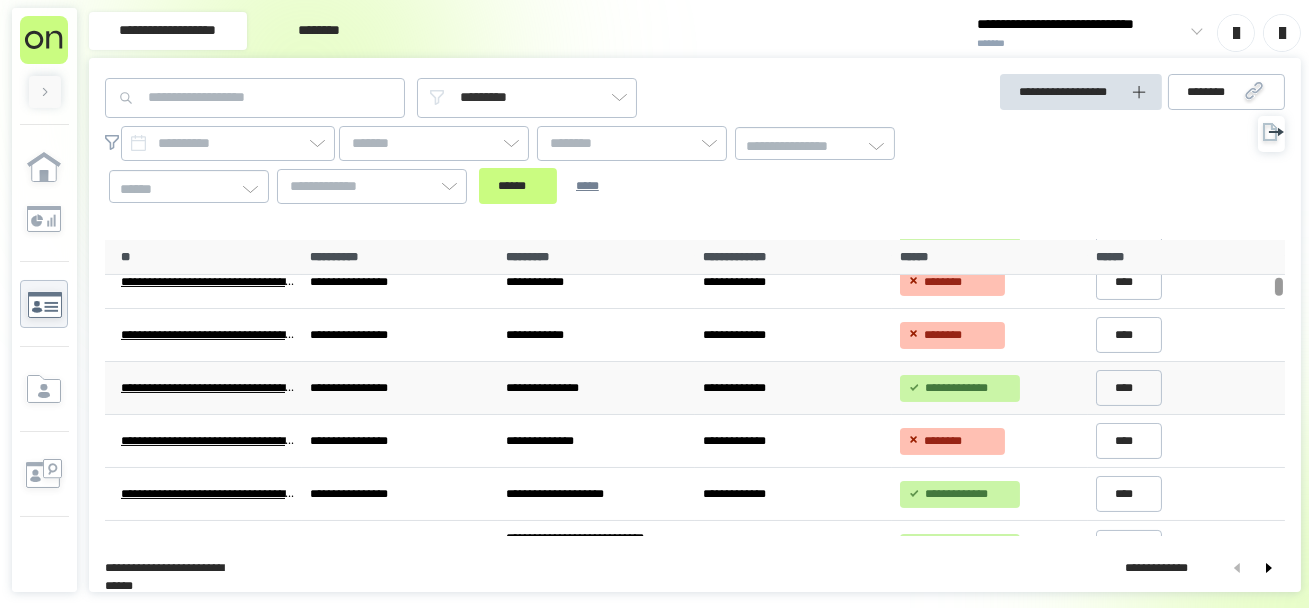 click on "**********" at bounding box center [793, 388] 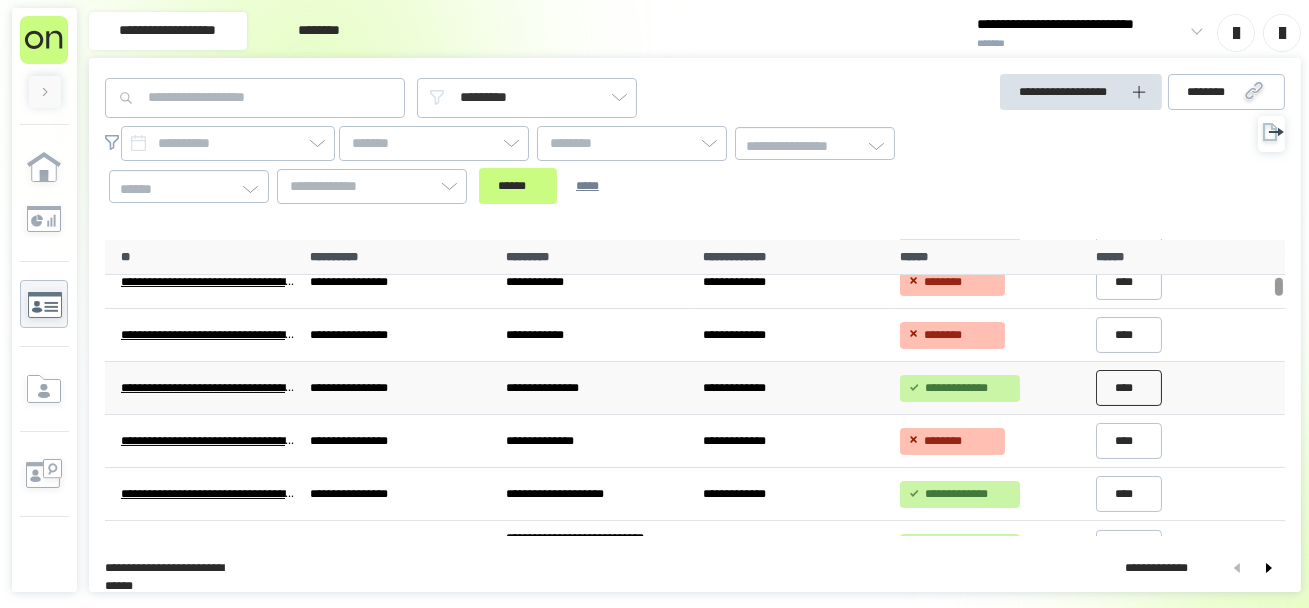 click on "****" at bounding box center [1129, 388] 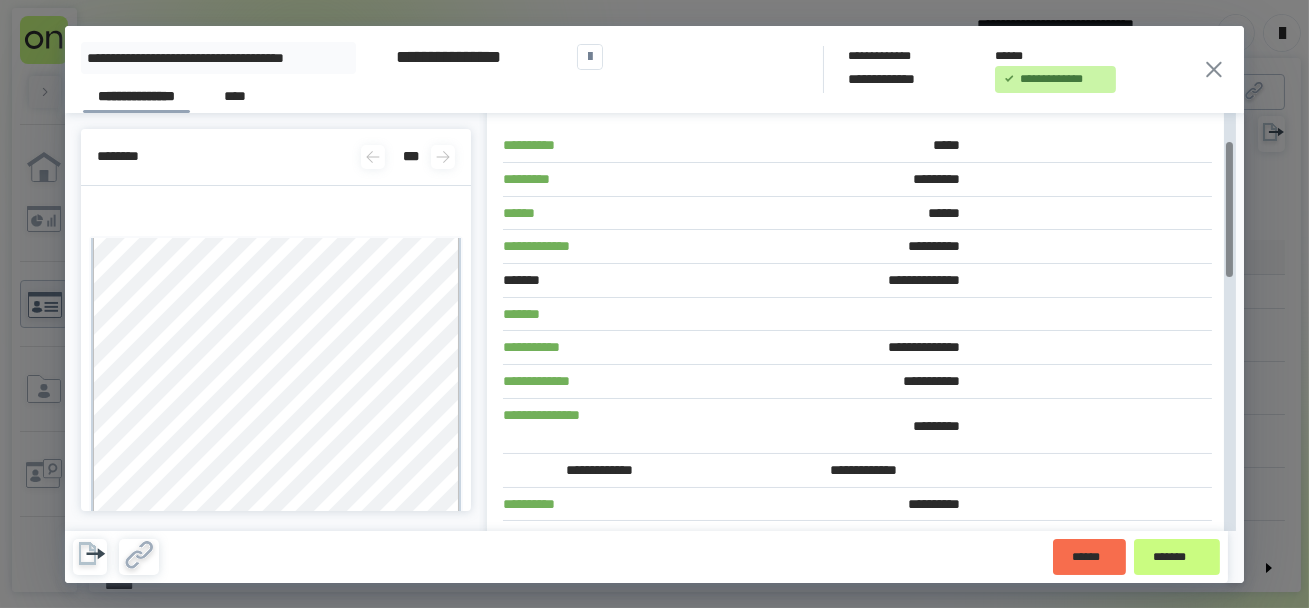 scroll, scrollTop: 87, scrollLeft: 0, axis: vertical 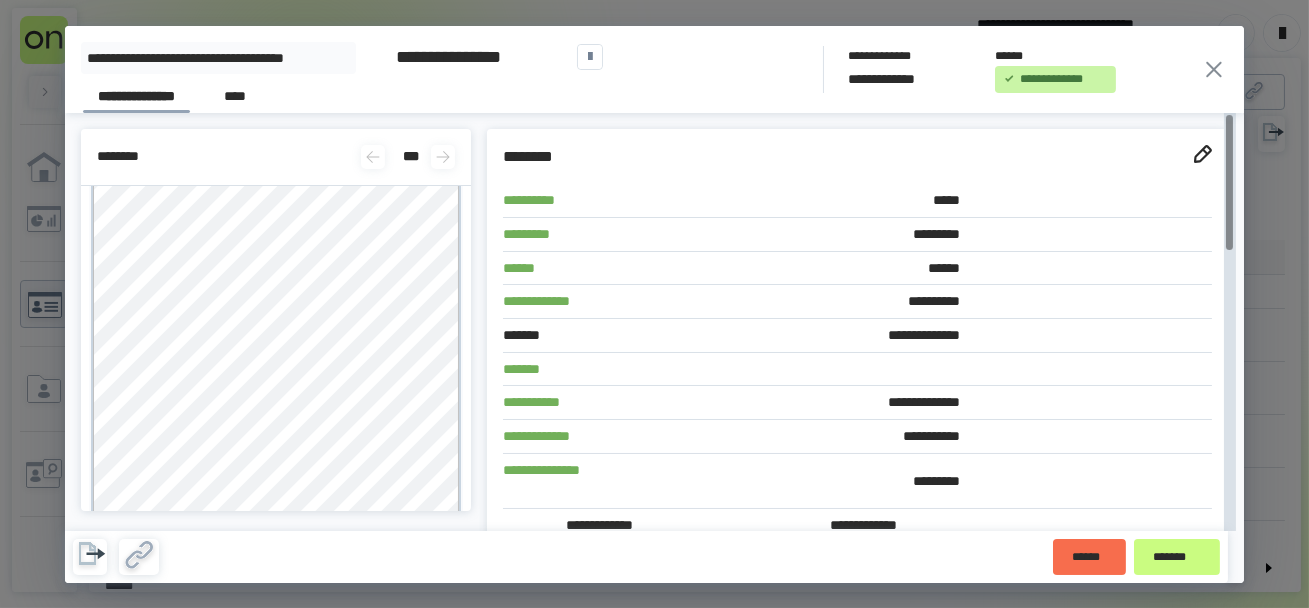 click 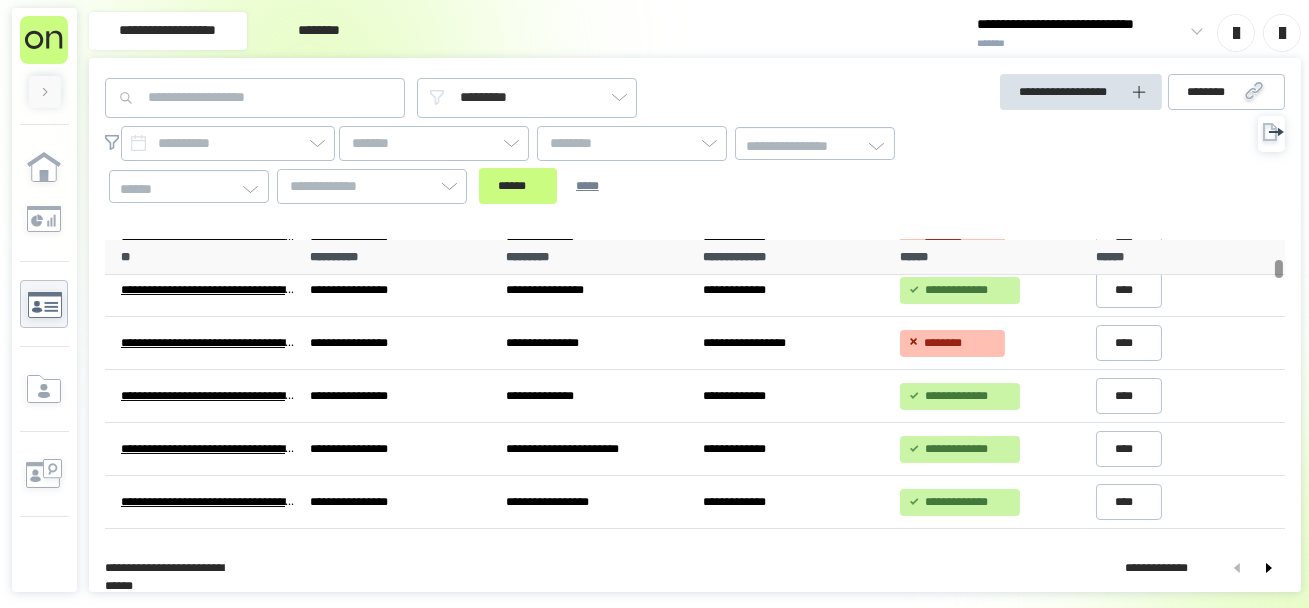 scroll, scrollTop: 158, scrollLeft: 0, axis: vertical 